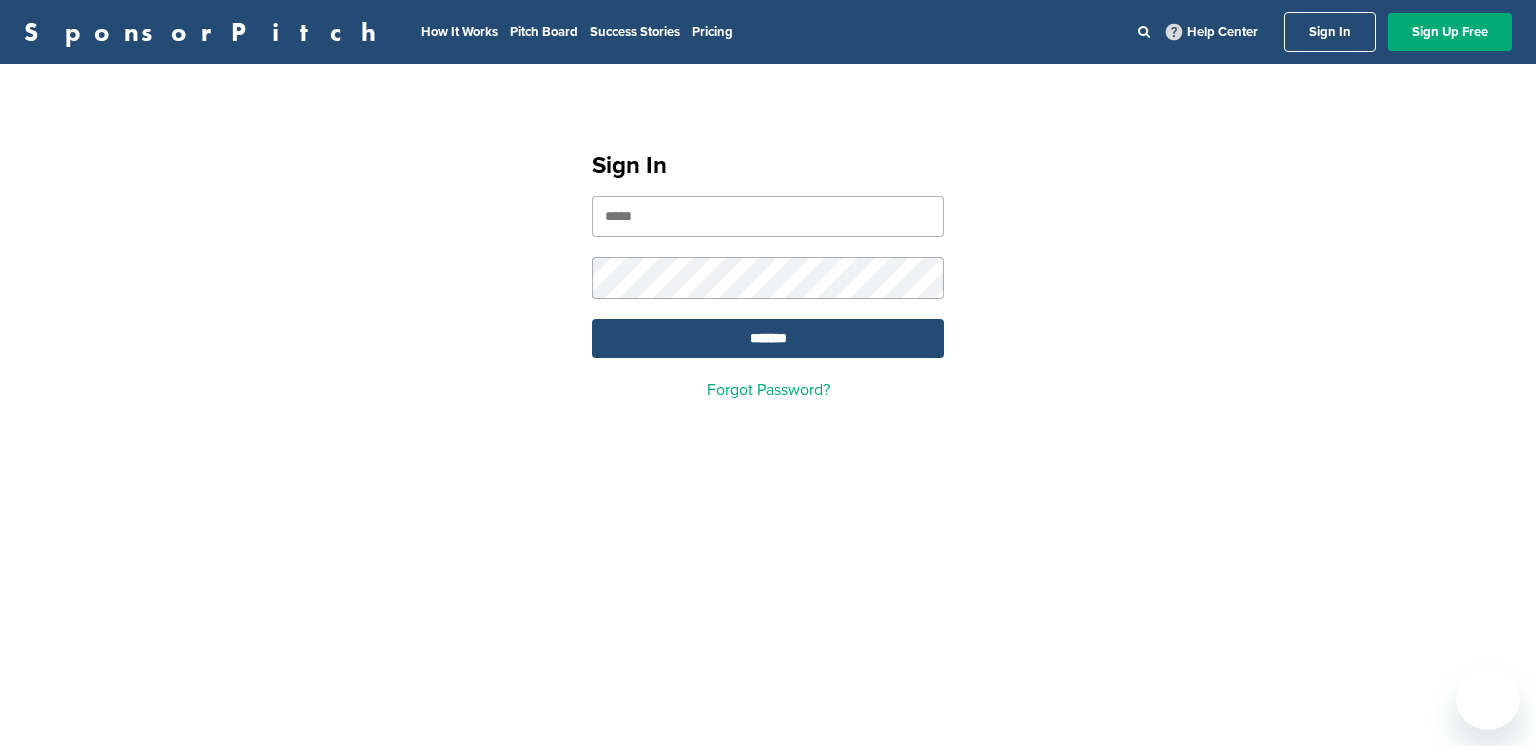 scroll, scrollTop: 0, scrollLeft: 0, axis: both 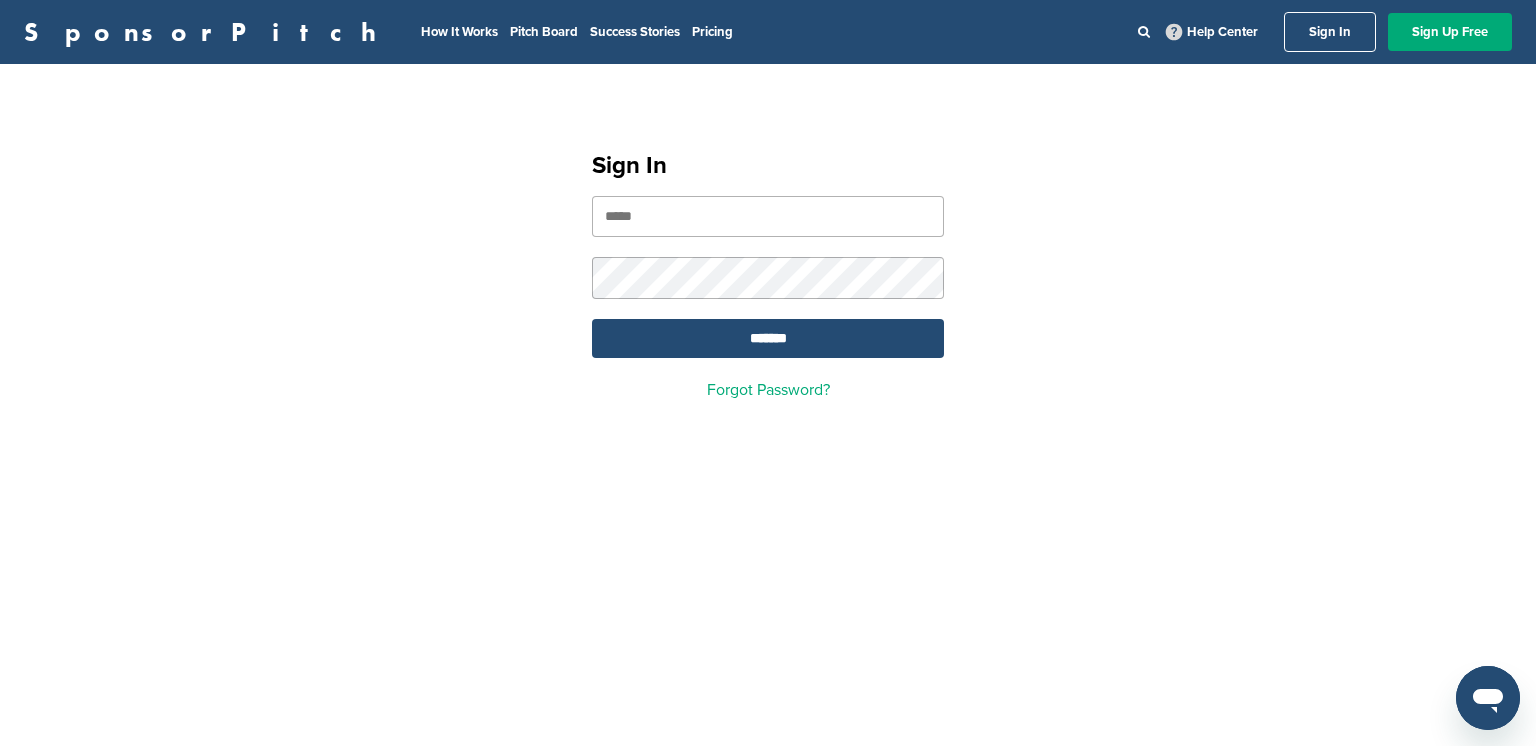 click at bounding box center (768, 216) 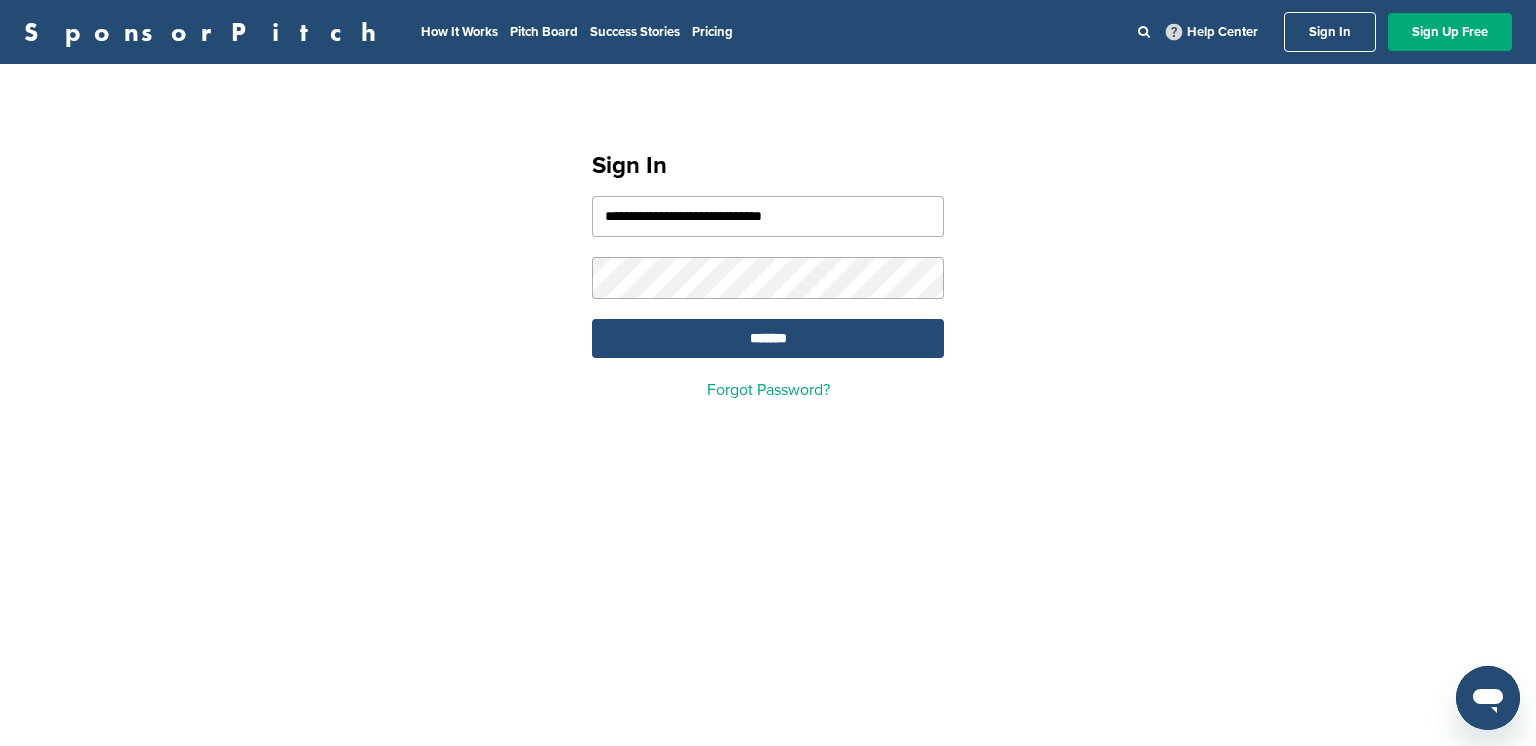 type on "**********" 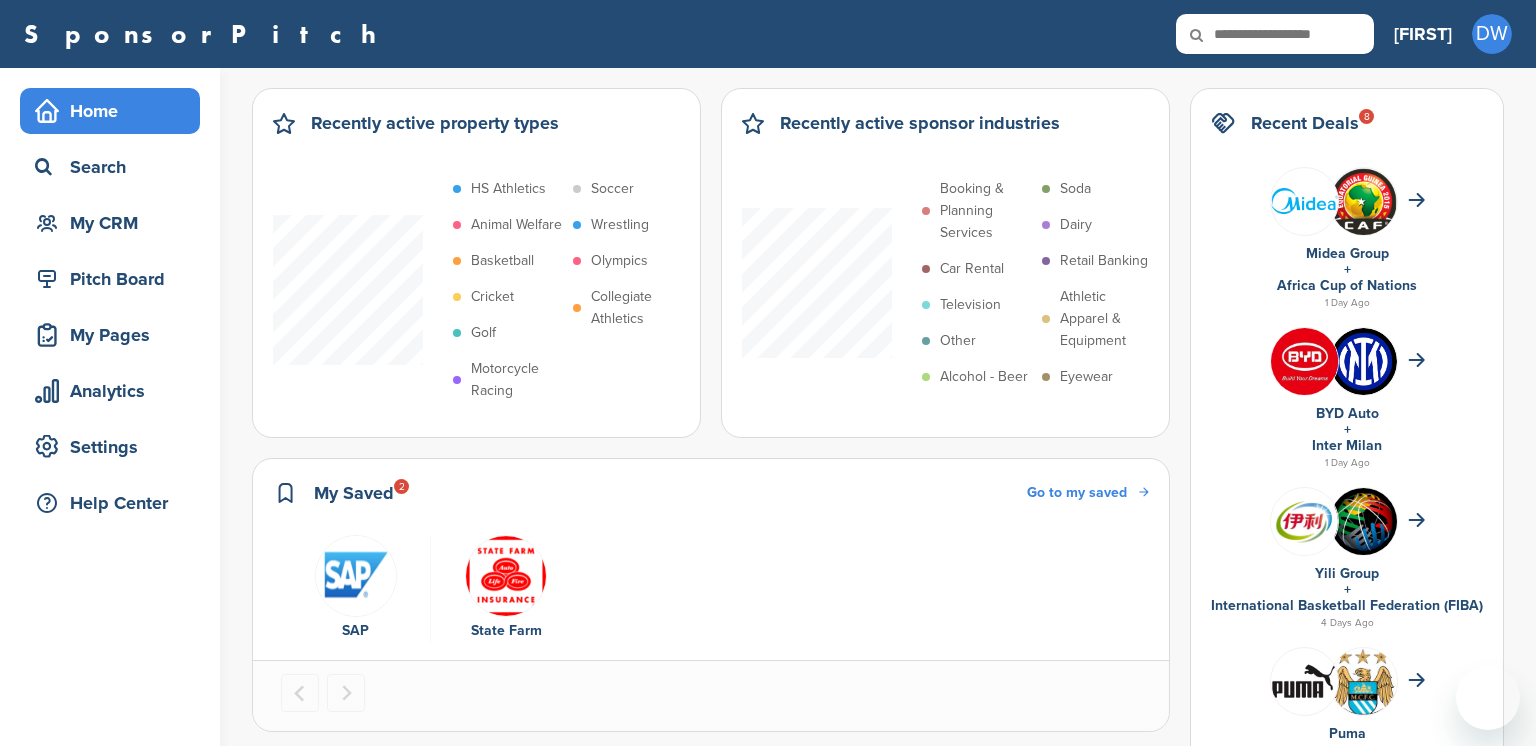 scroll, scrollTop: 0, scrollLeft: 0, axis: both 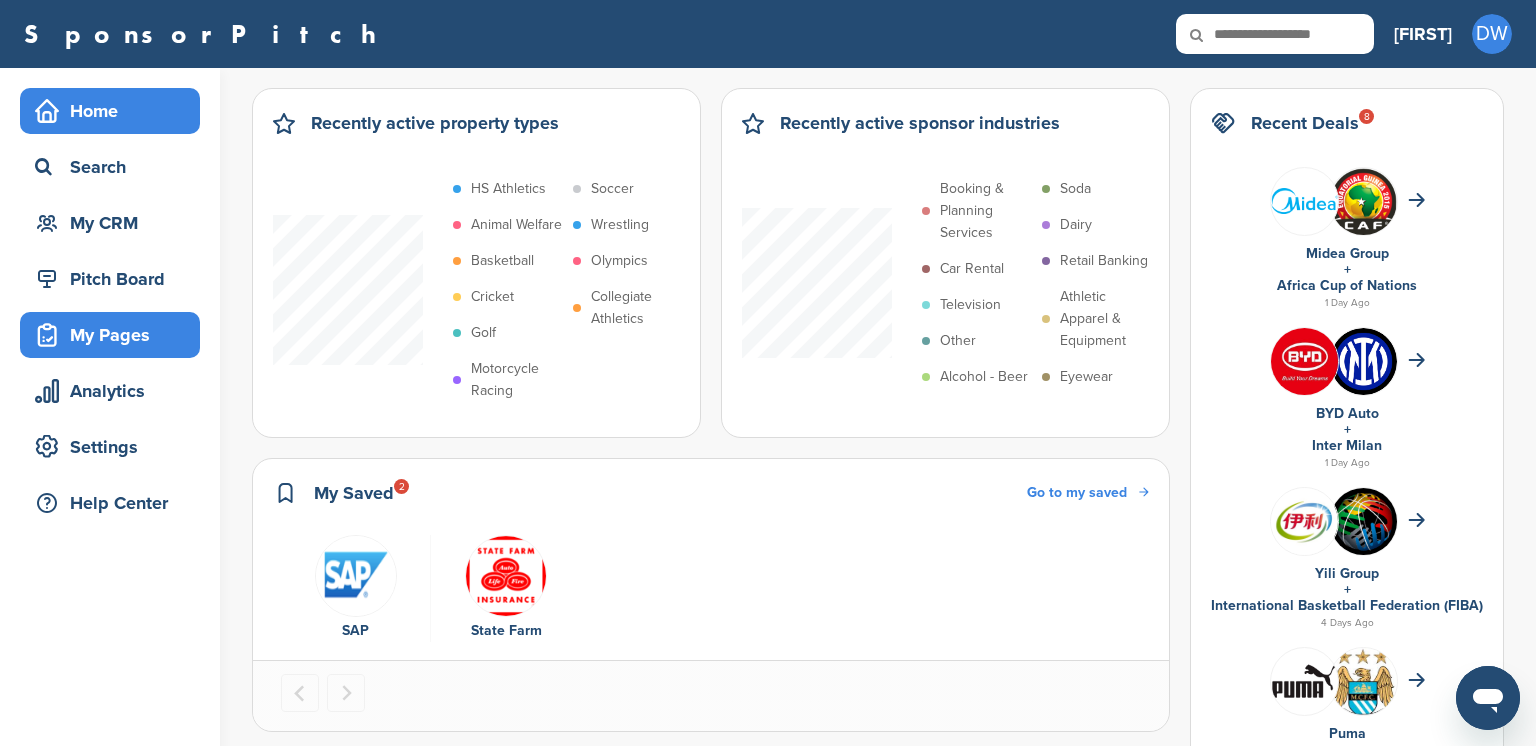 click on "My Pages" at bounding box center [115, 335] 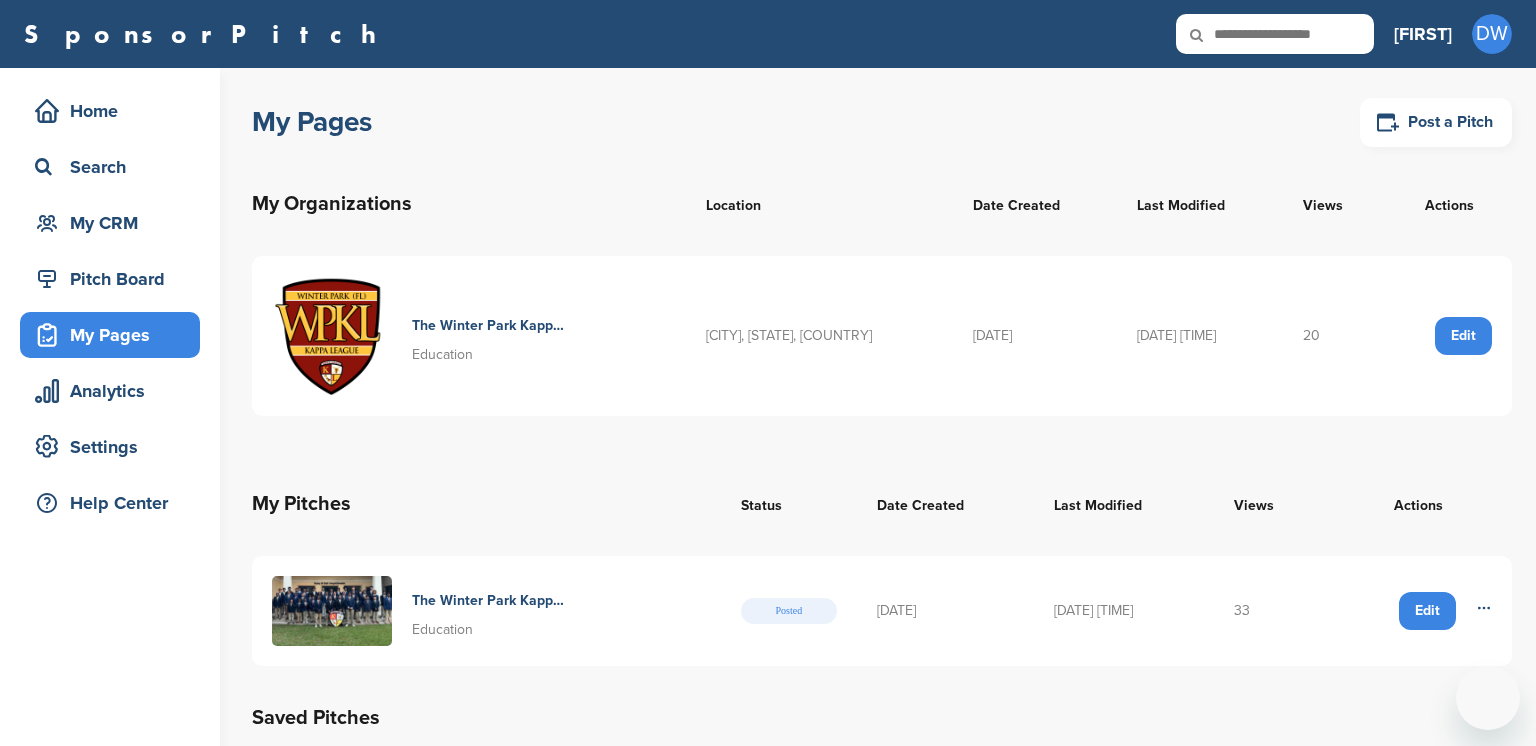 scroll, scrollTop: 0, scrollLeft: 0, axis: both 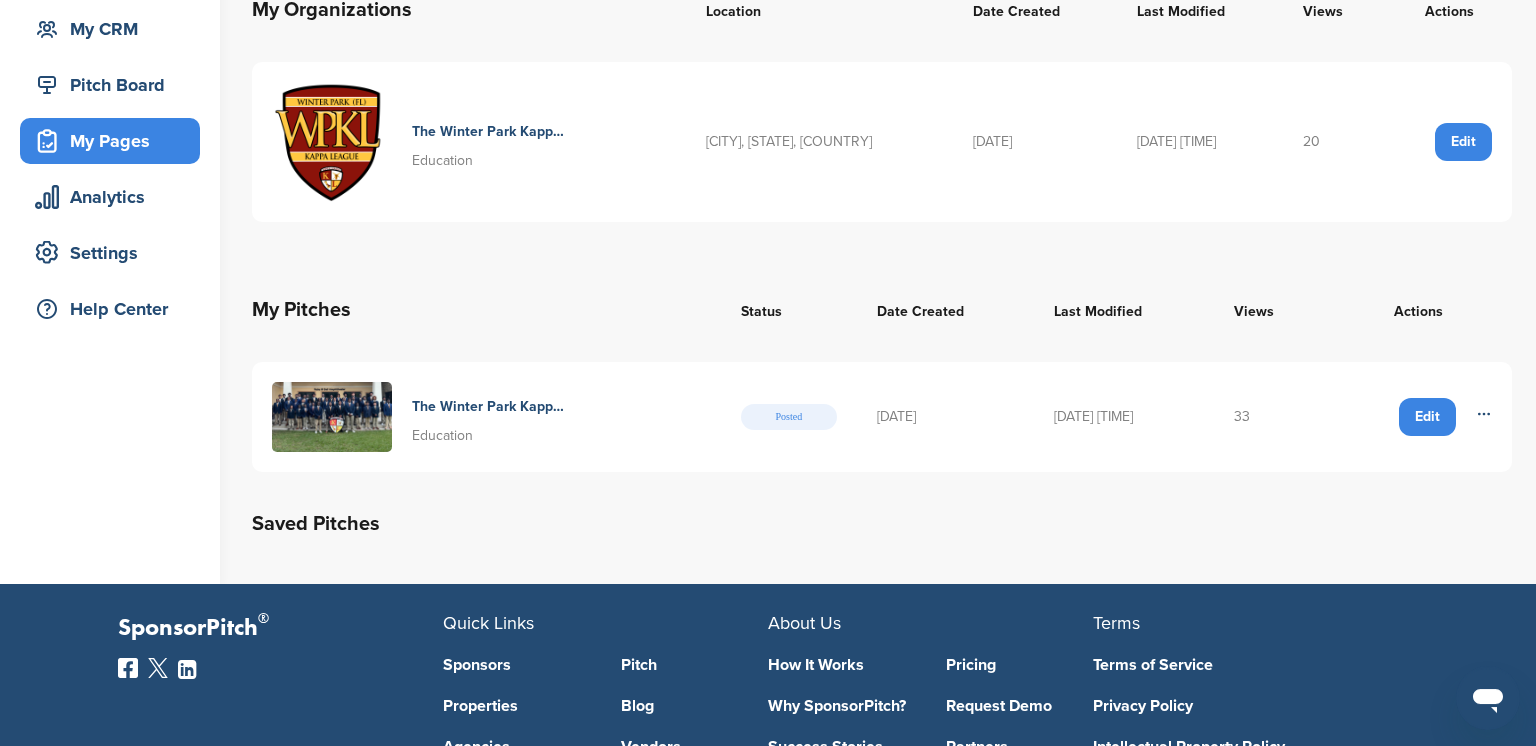 click 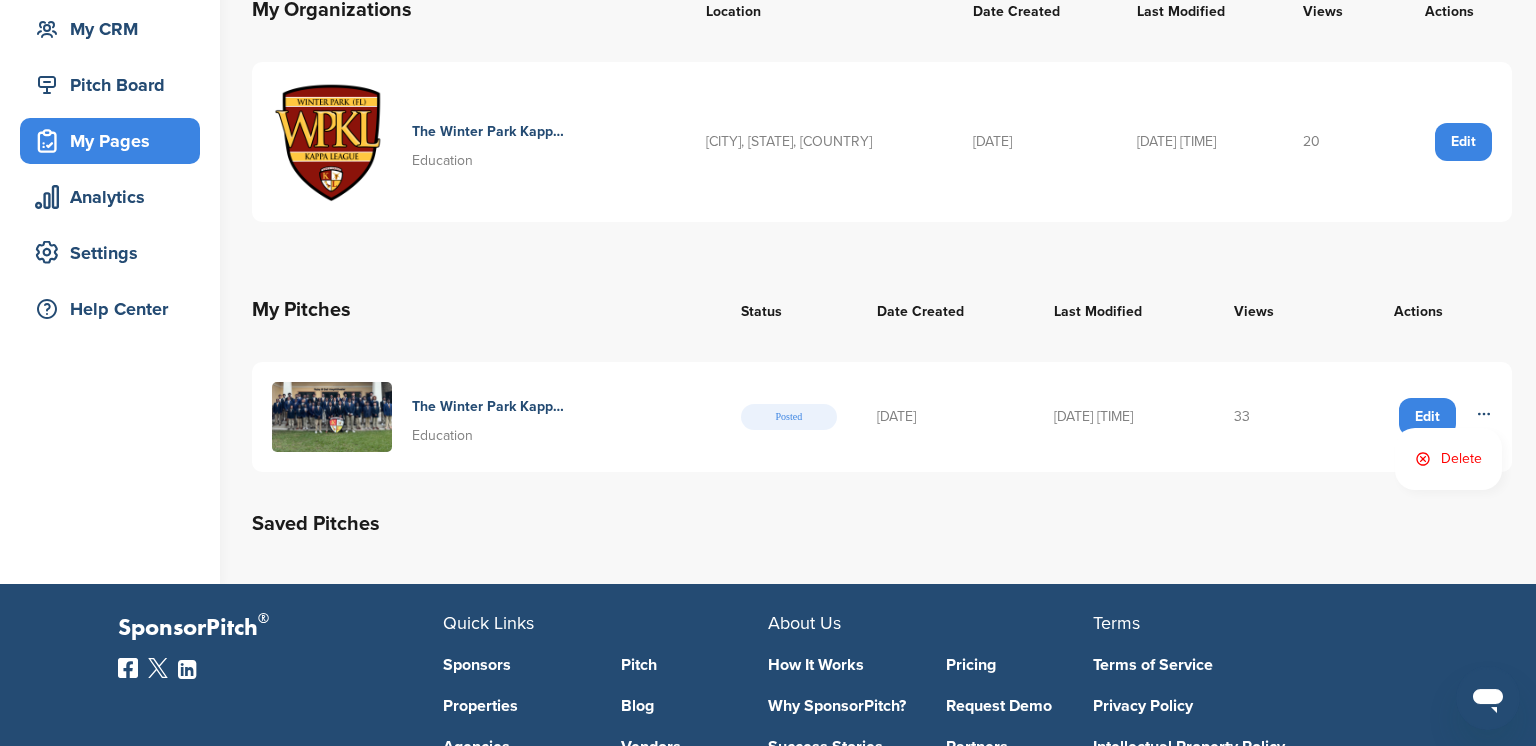click on "33" at bounding box center (1270, 417) 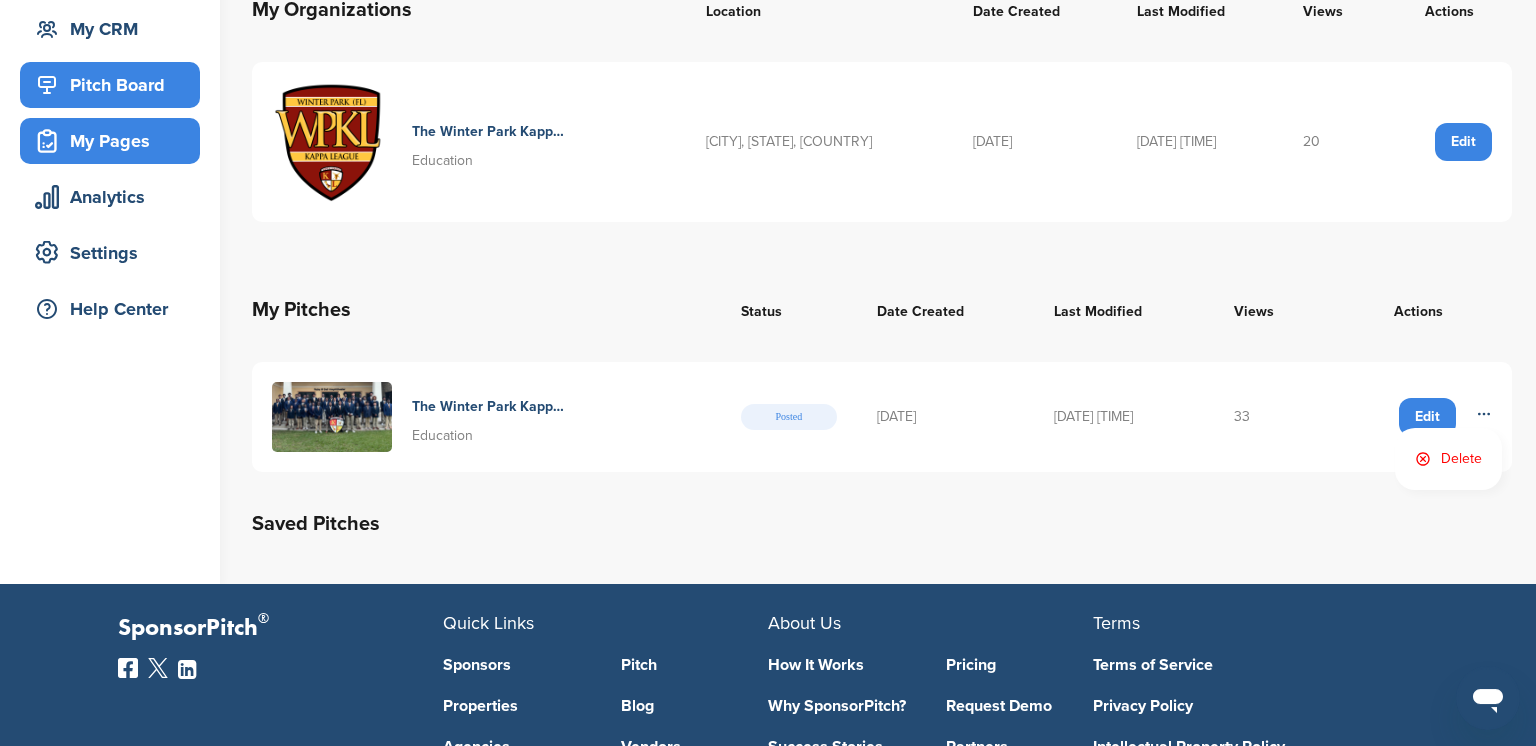 click on "Pitch Board" at bounding box center [115, 85] 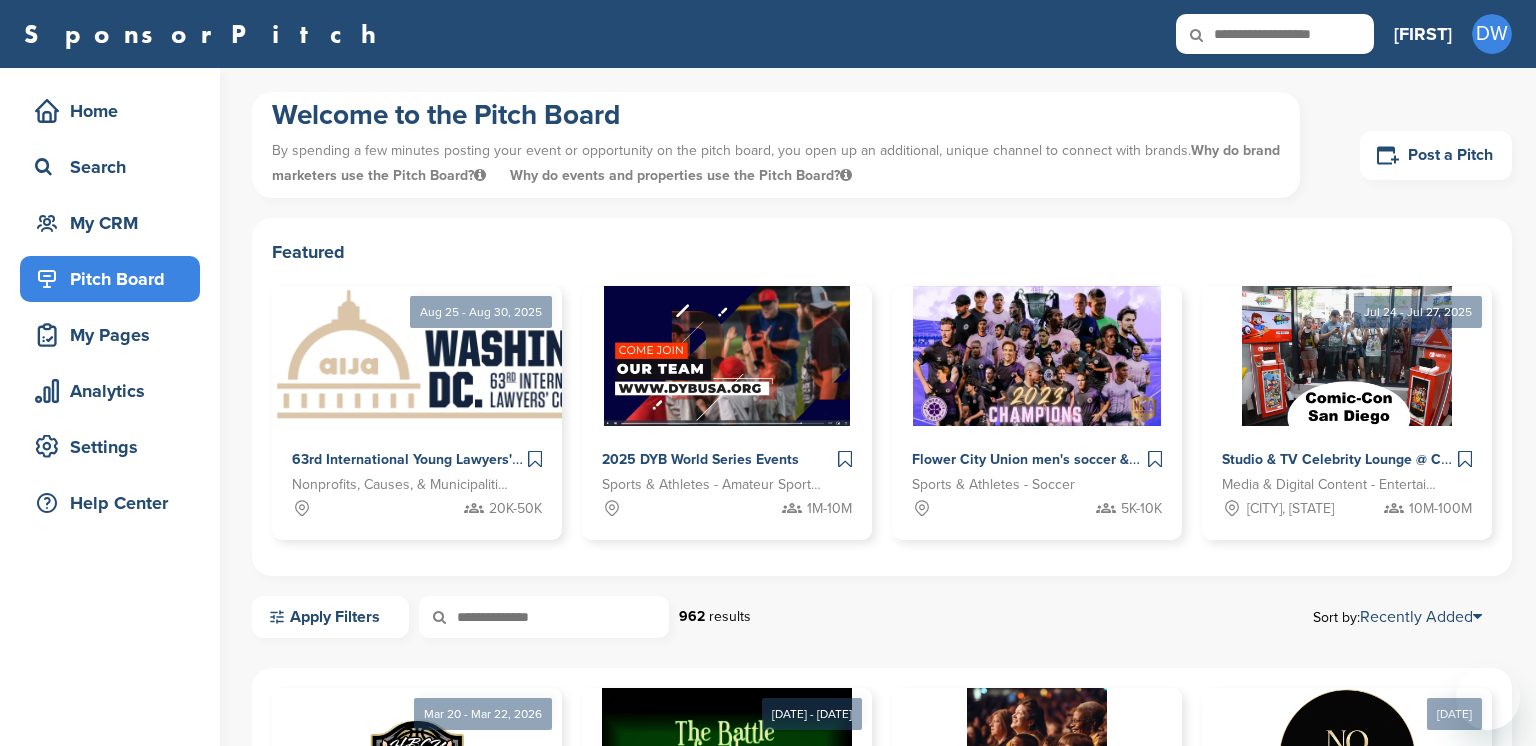 scroll, scrollTop: 0, scrollLeft: 0, axis: both 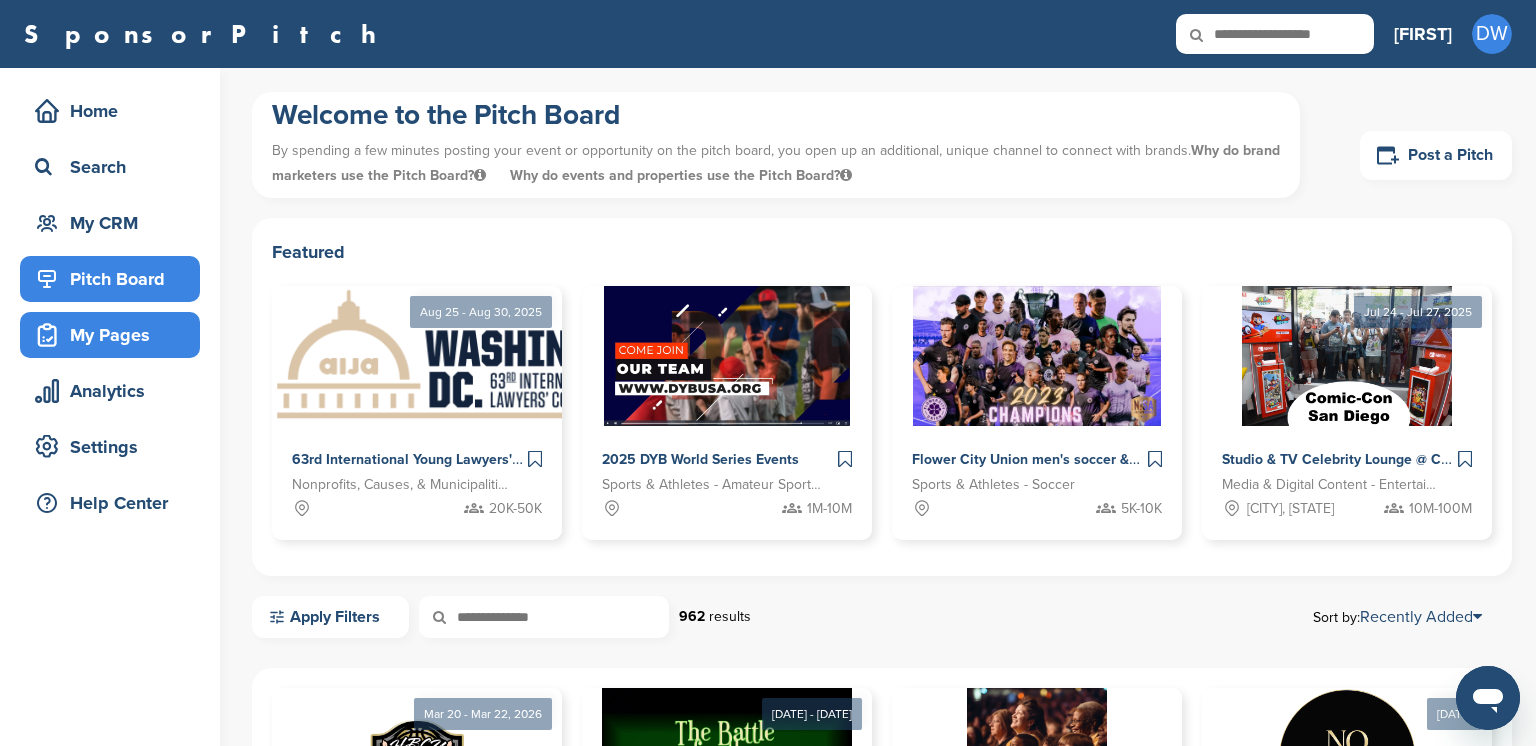 click on "My Pages" at bounding box center [115, 335] 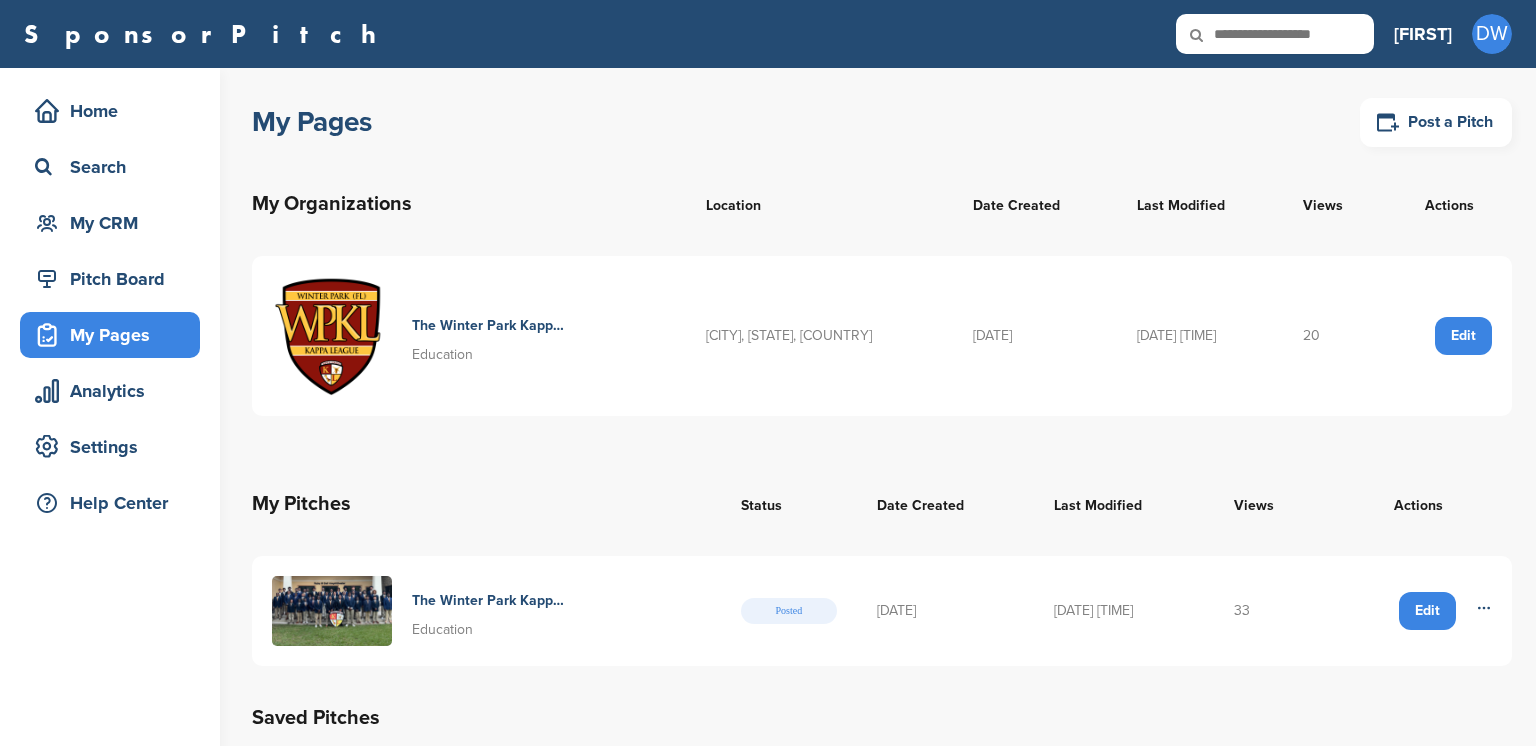 scroll, scrollTop: 0, scrollLeft: 0, axis: both 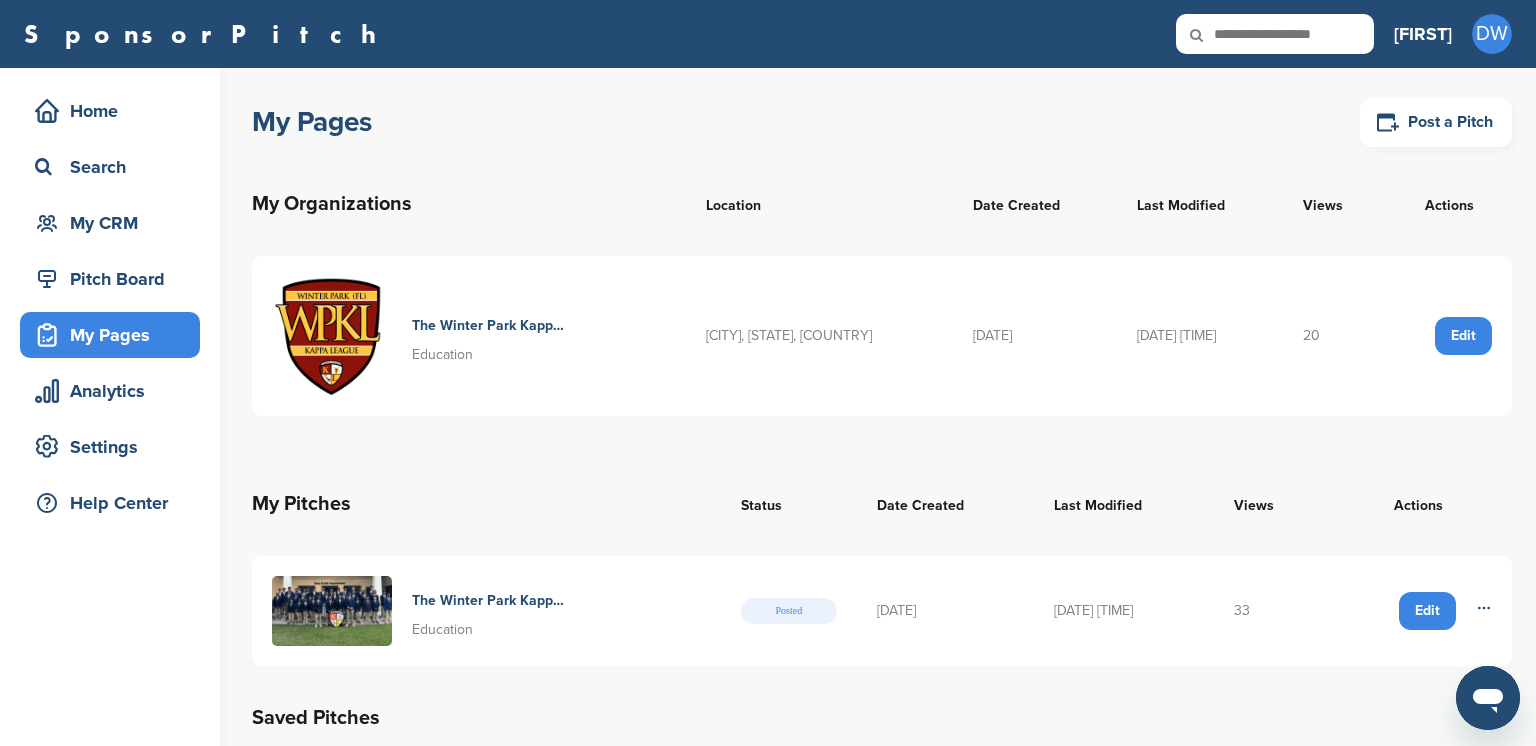 click on "Edit" at bounding box center (1427, 611) 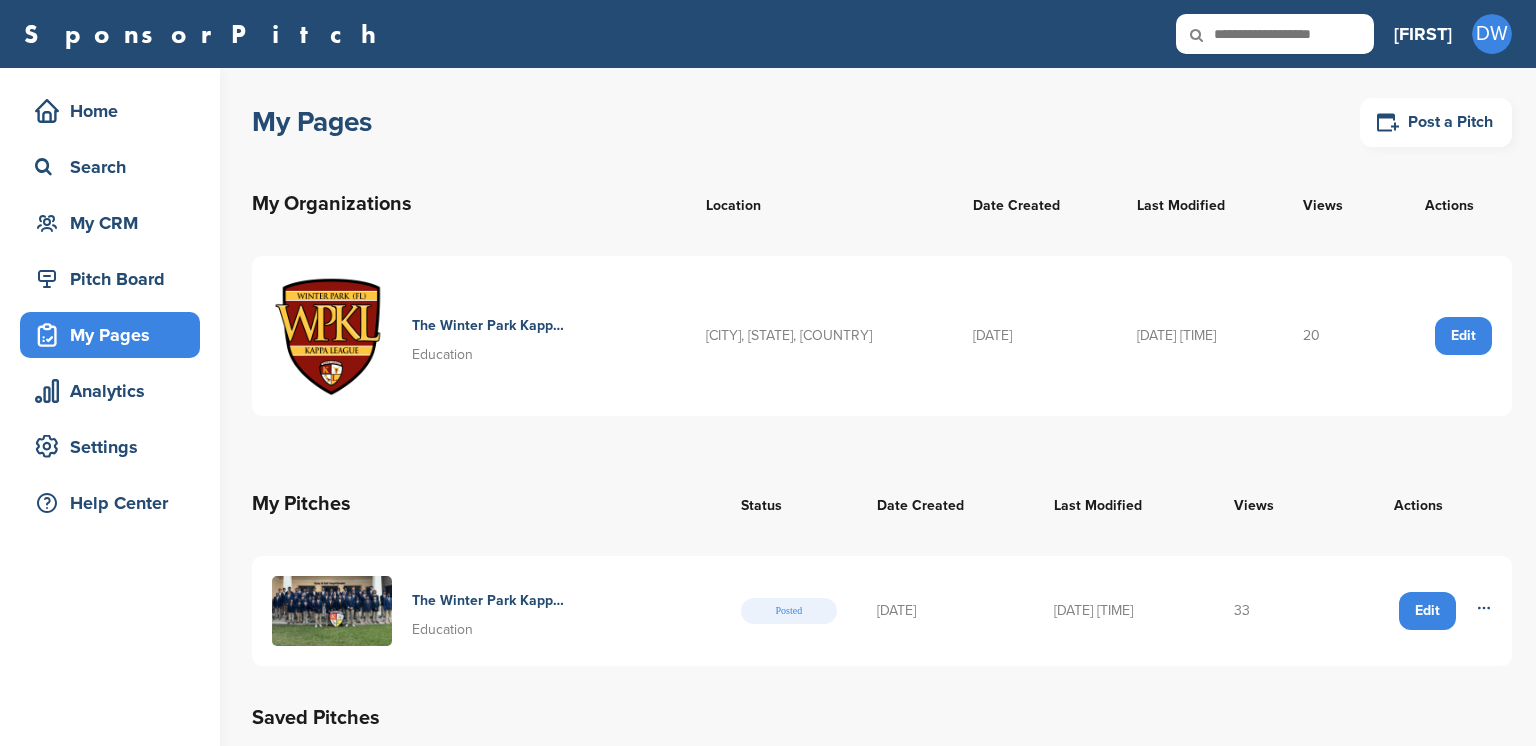 scroll, scrollTop: 0, scrollLeft: 0, axis: both 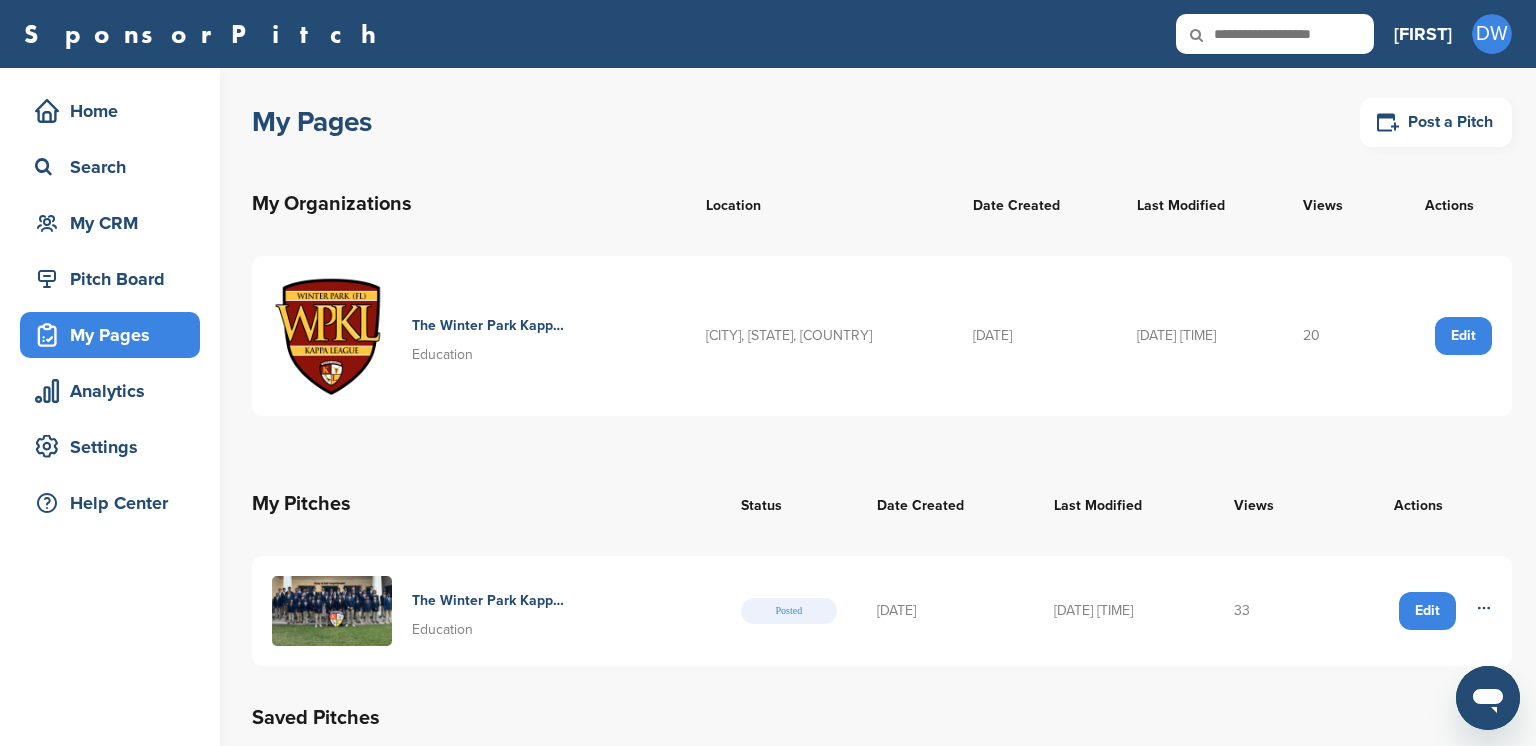 click on "The Winter Park Kappa League 2025 Induction Ceremony" at bounding box center [489, 601] 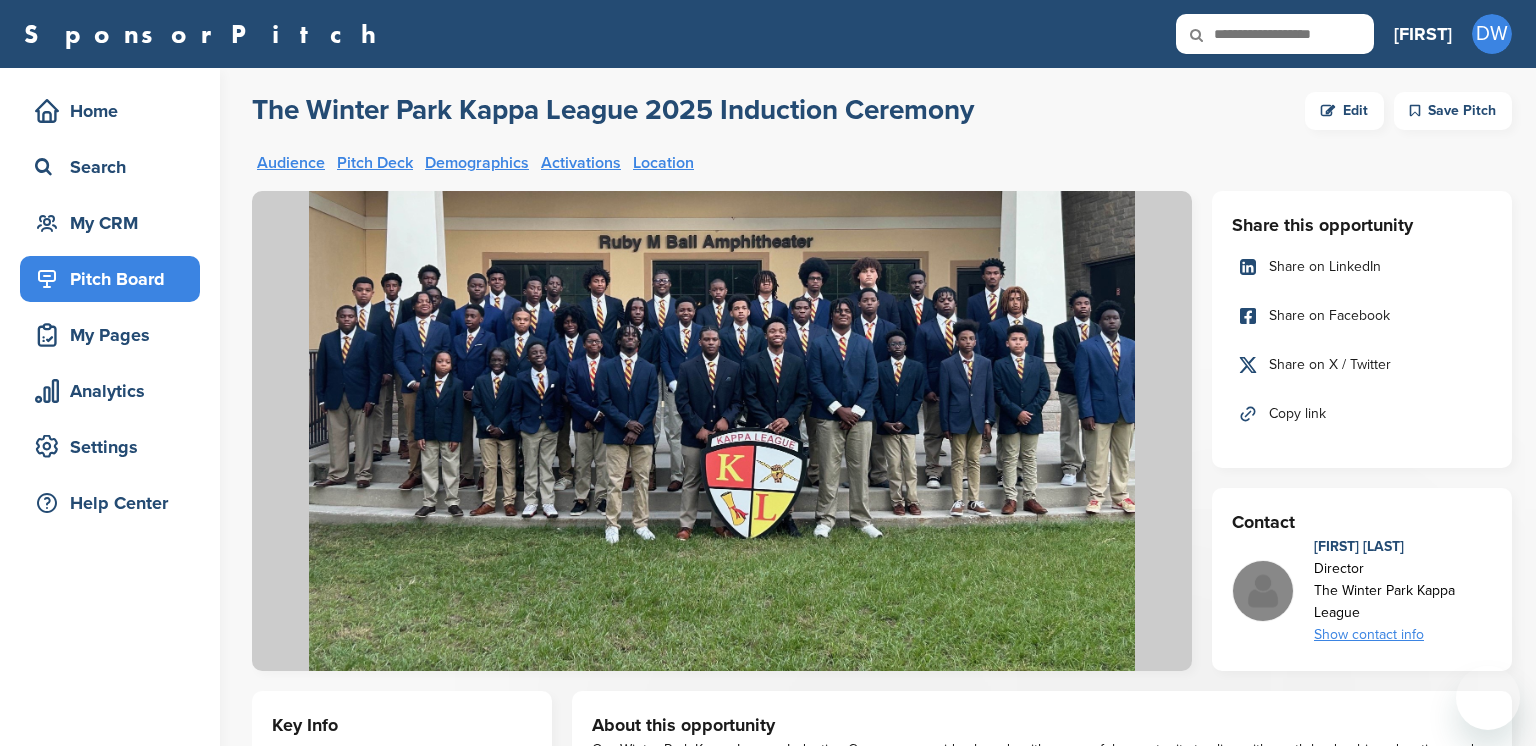 scroll, scrollTop: 0, scrollLeft: 0, axis: both 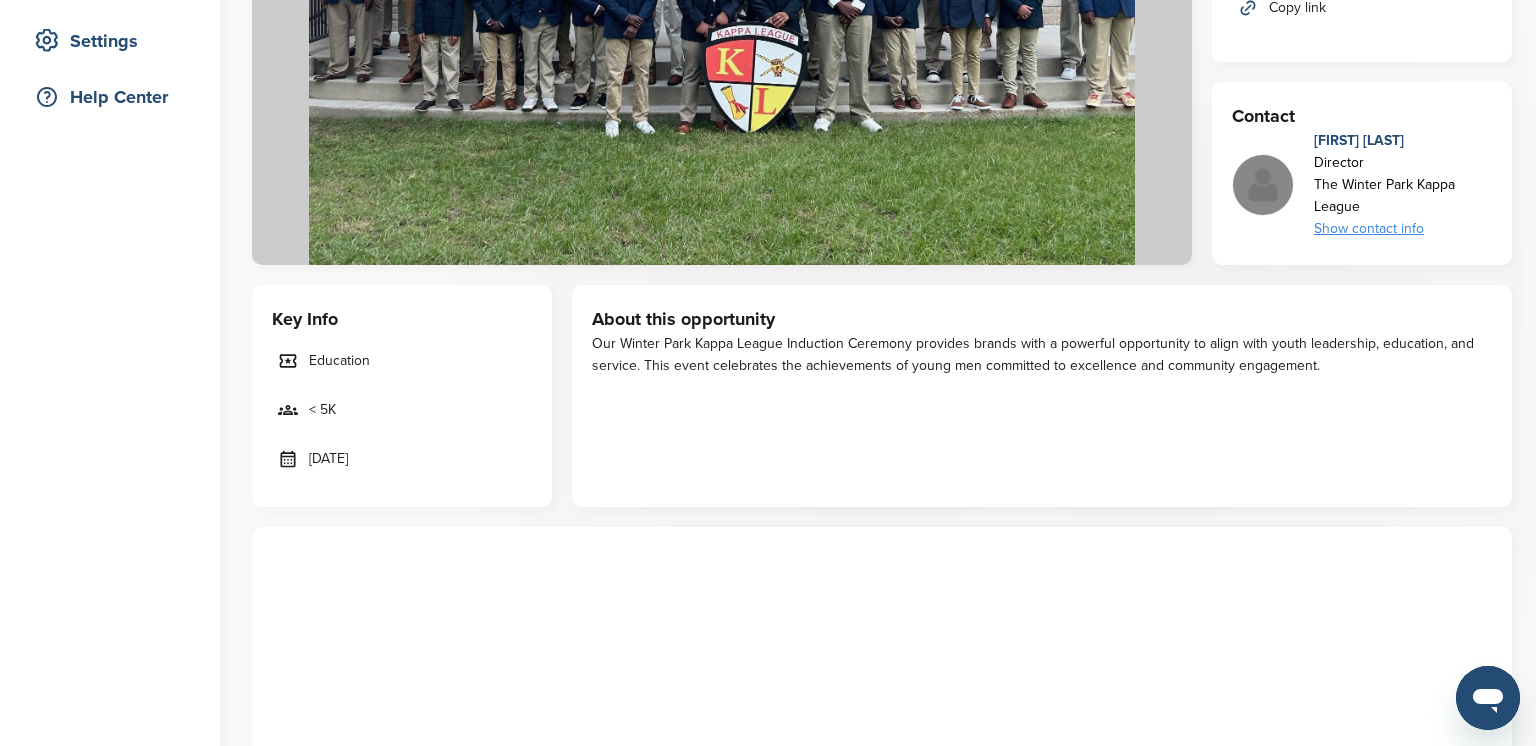click on "Our Winter Park Kappa League Induction Ceremony provides brands with a powerful opportunity to align with youth leadership, education, and service. This event celebrates the achievements of young men committed to excellence and community engagement." at bounding box center [1042, 355] 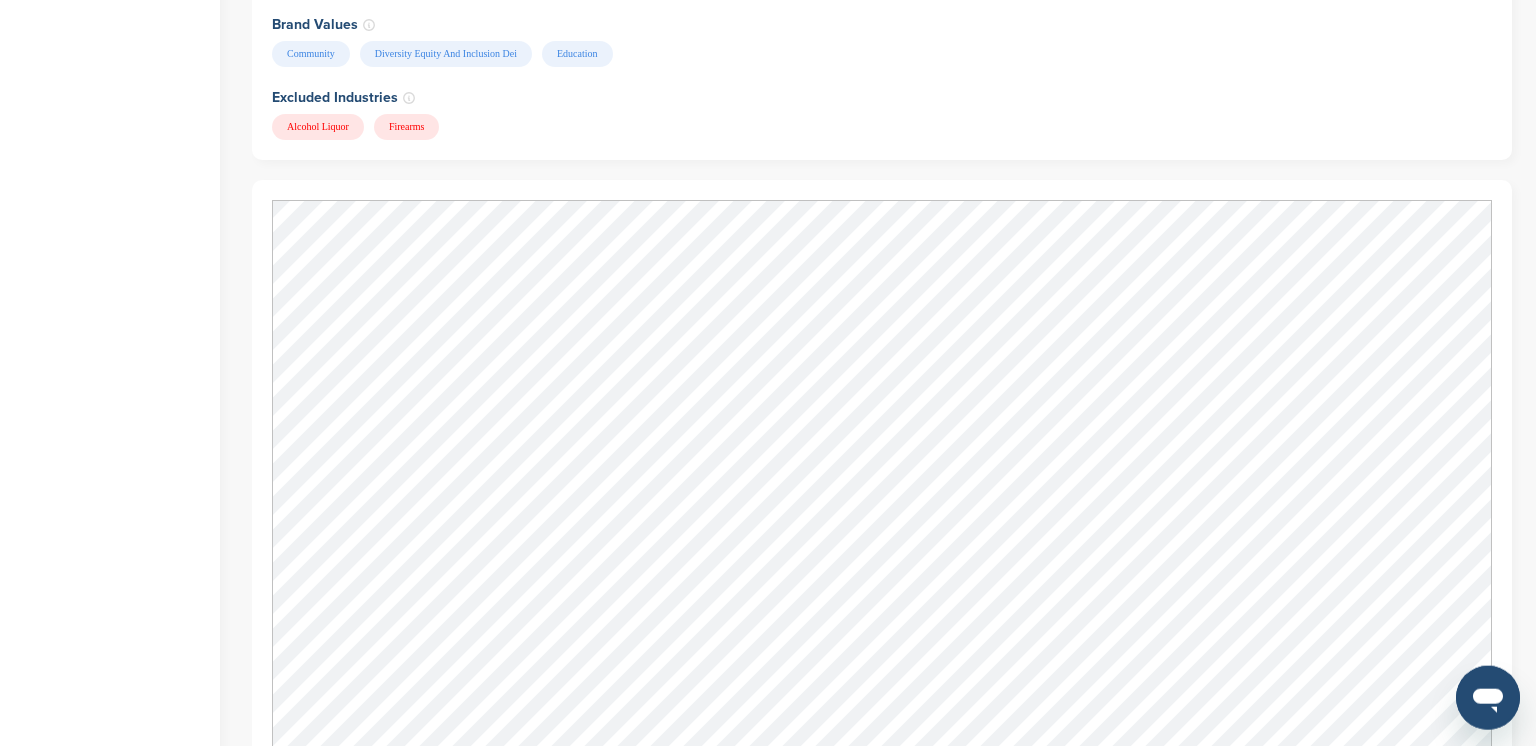 scroll, scrollTop: 2256, scrollLeft: 0, axis: vertical 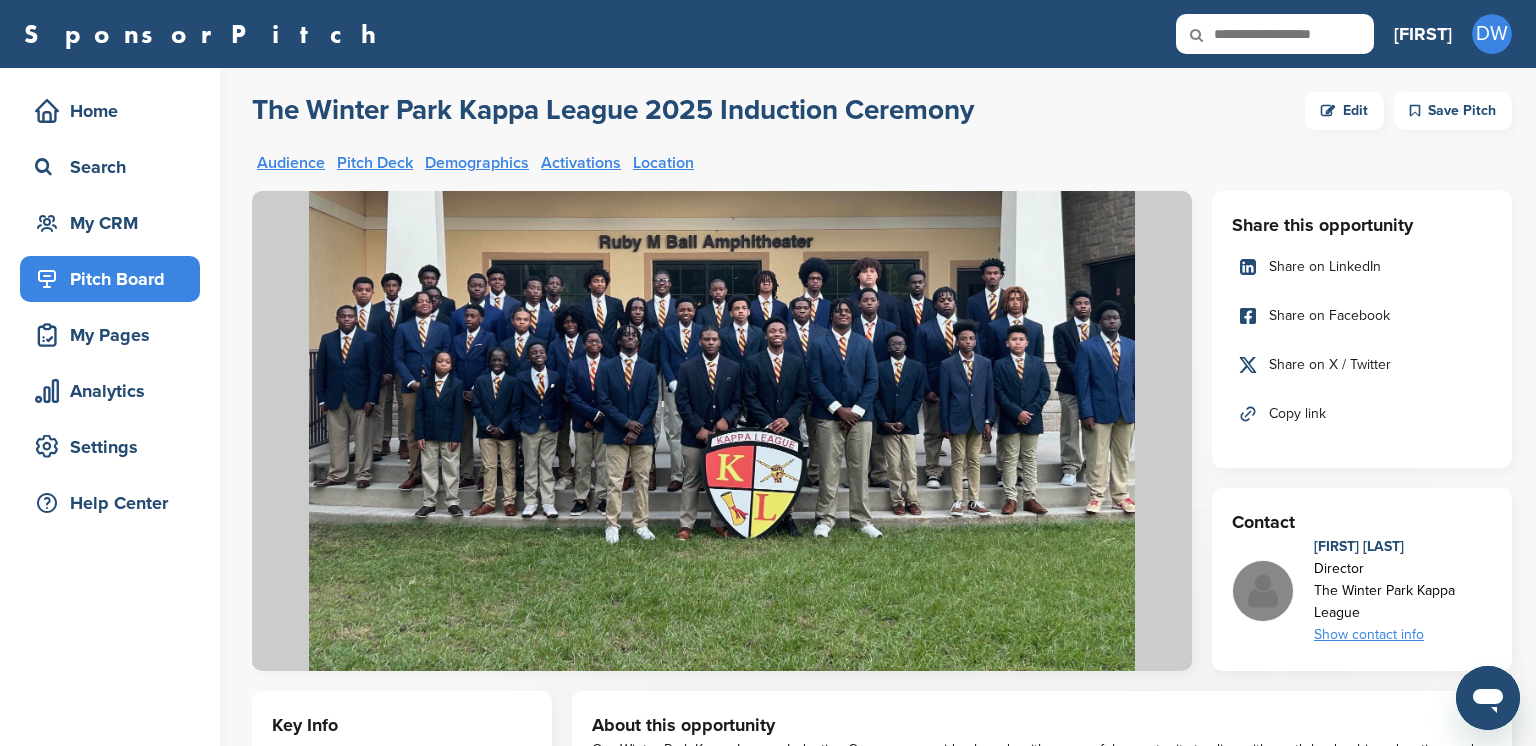 click on "Edit" at bounding box center [1344, 111] 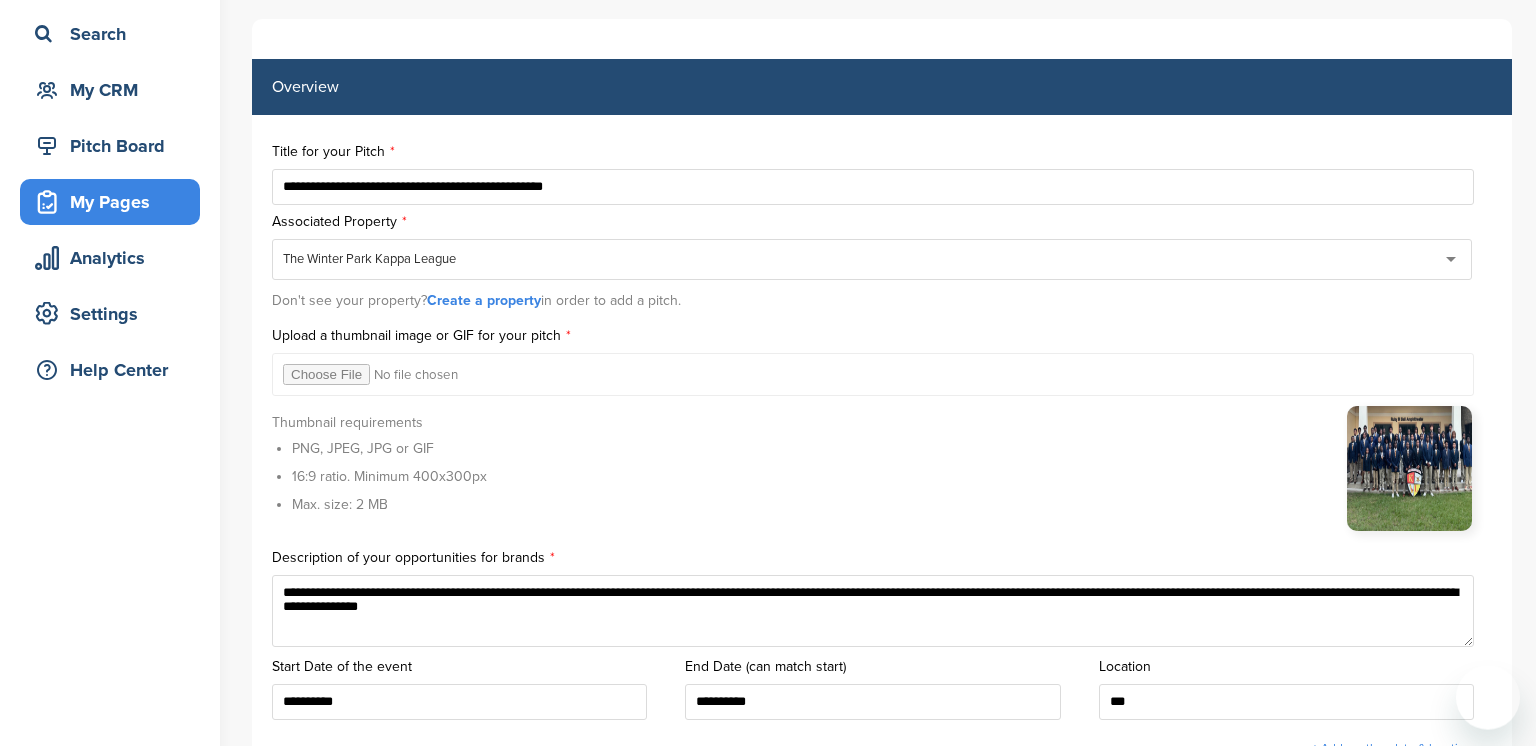 scroll, scrollTop: 134, scrollLeft: 0, axis: vertical 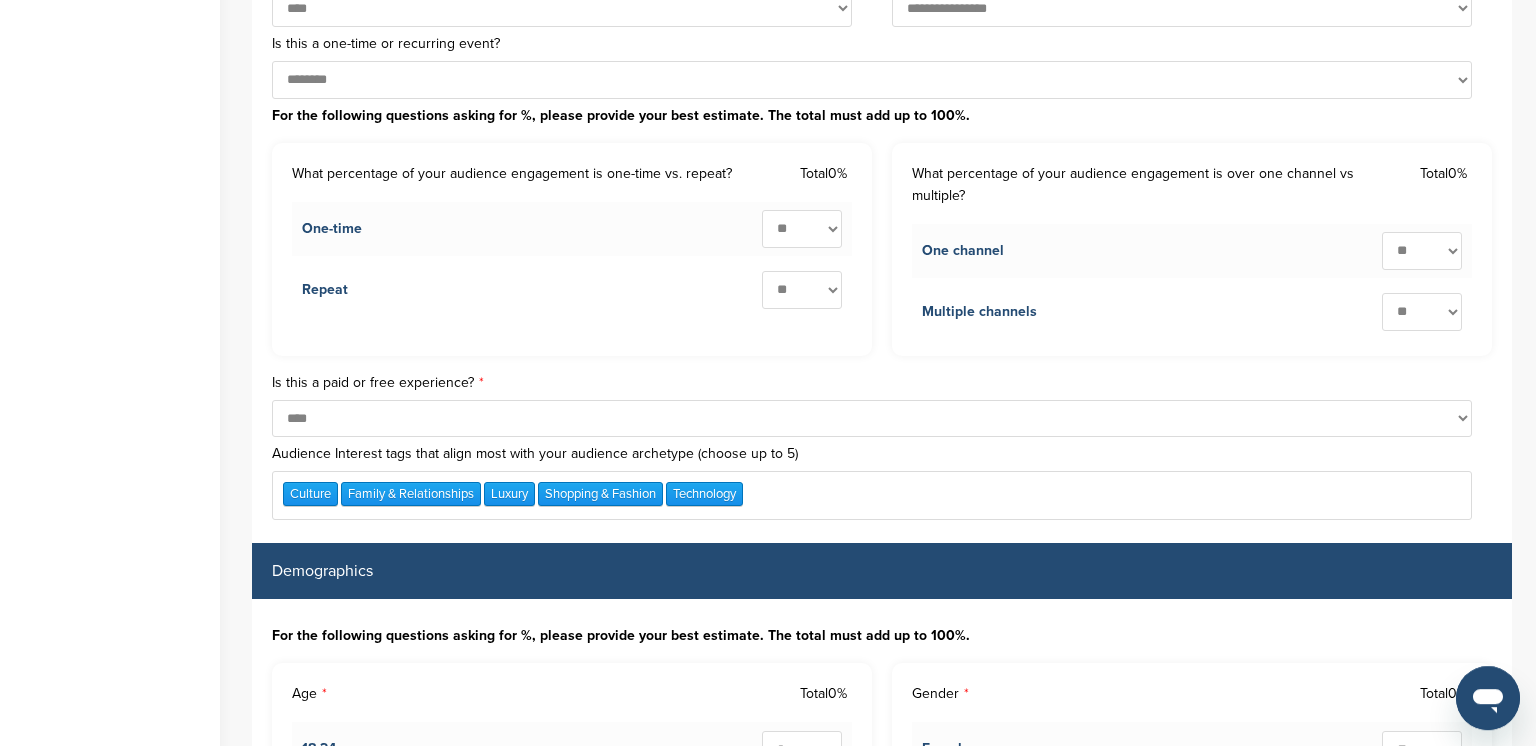 click on "Culture Family & Relationships Luxury Shopping & Fashion Technology" at bounding box center (872, 495) 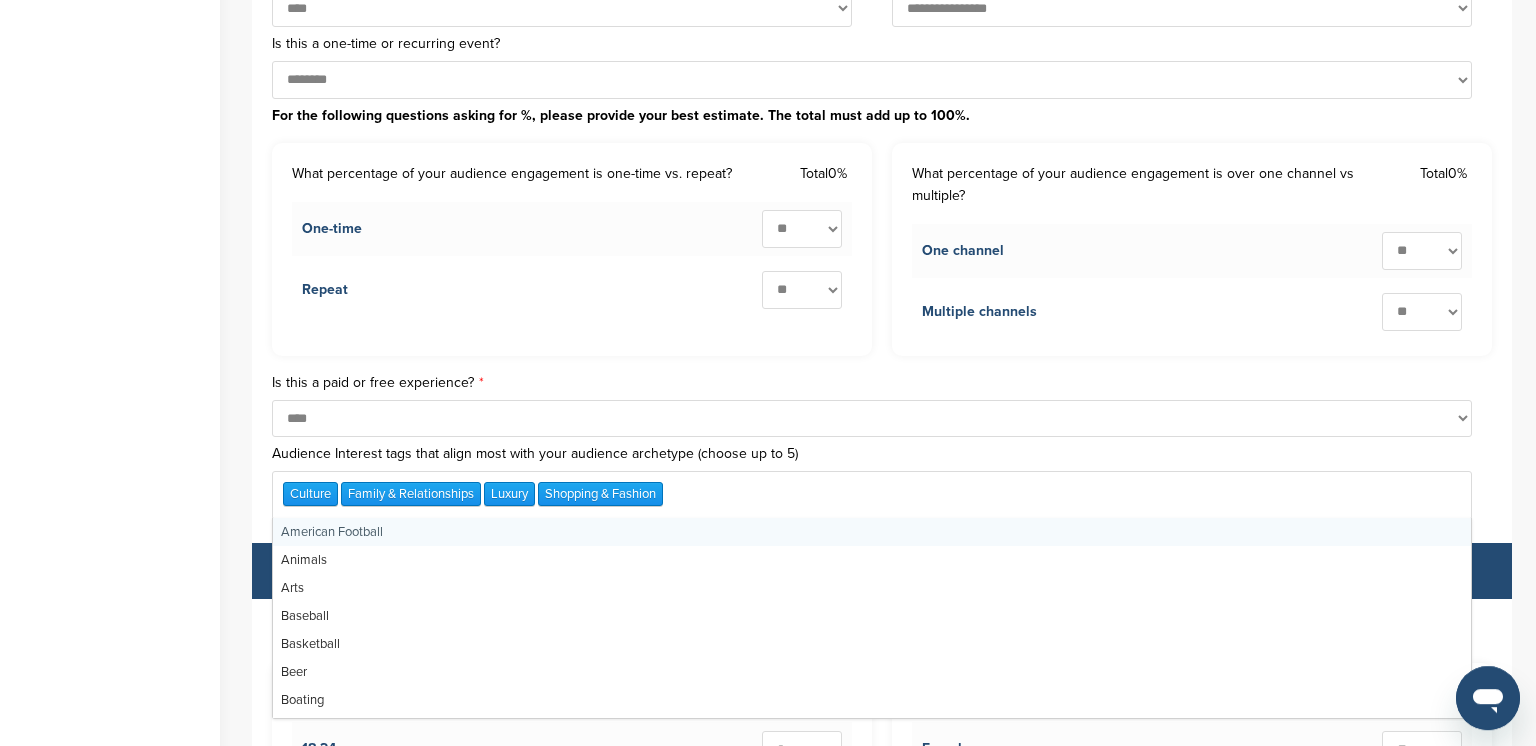 click on "Culture Family & Relationships Luxury Shopping & Fashion" at bounding box center (872, 495) 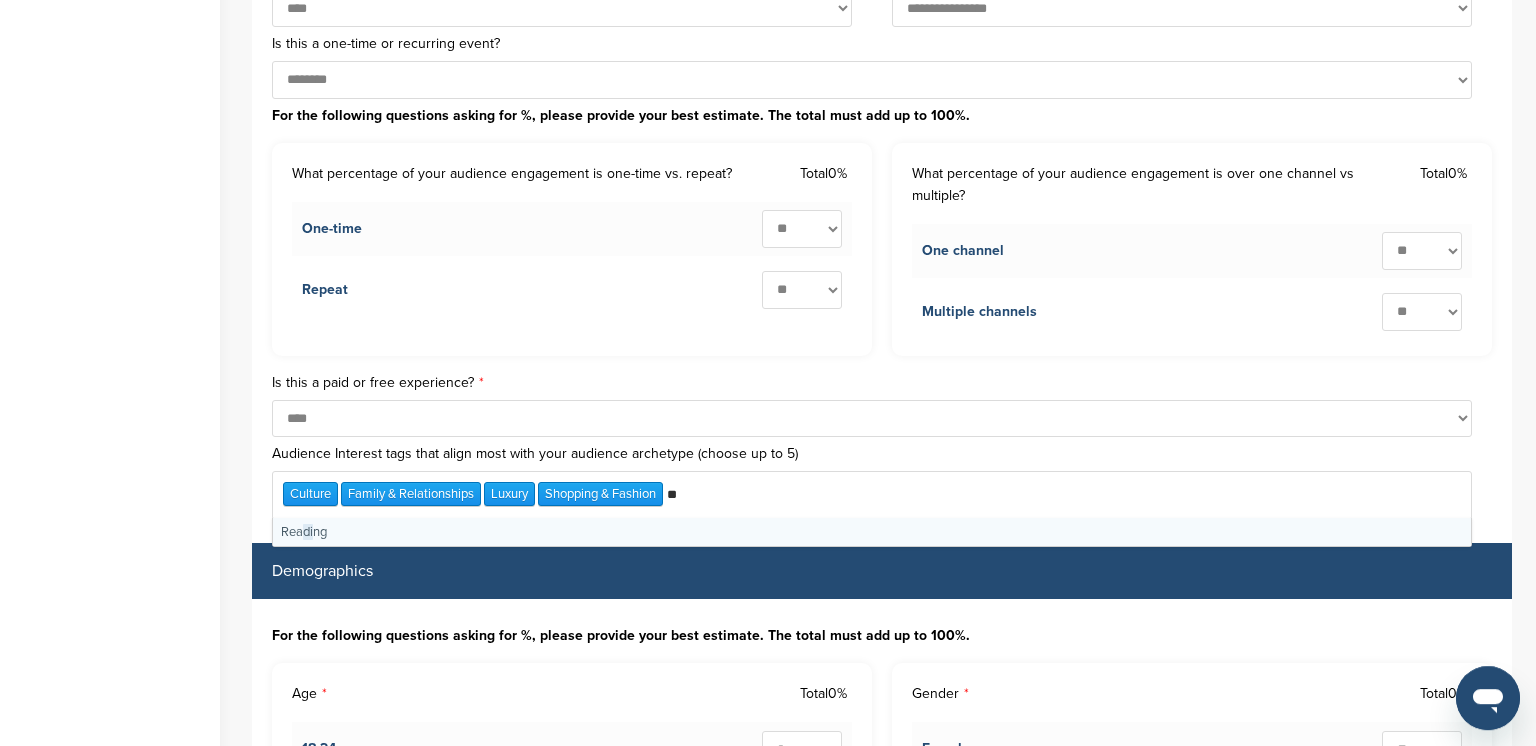 type on "*" 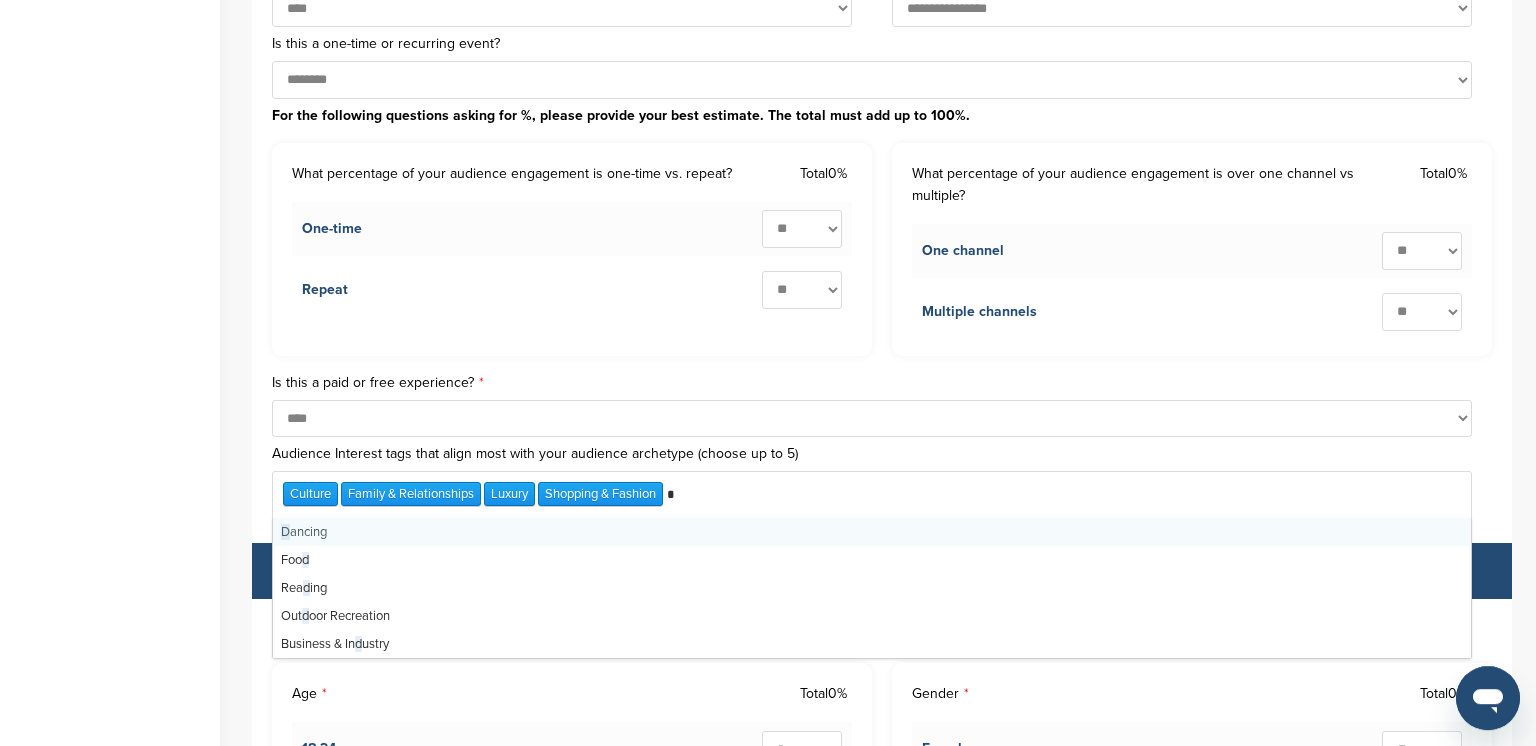 type 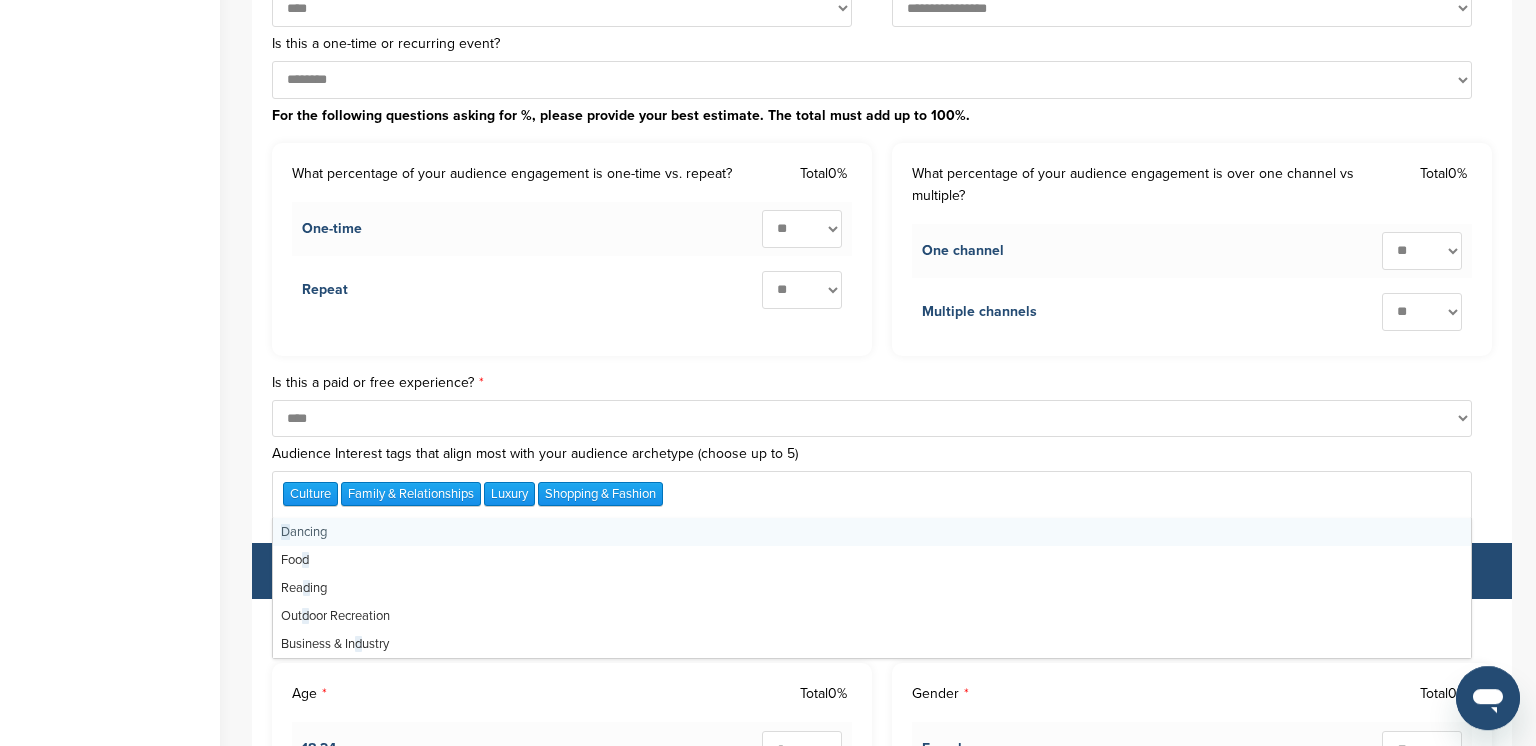 scroll, scrollTop: 136, scrollLeft: 0, axis: vertical 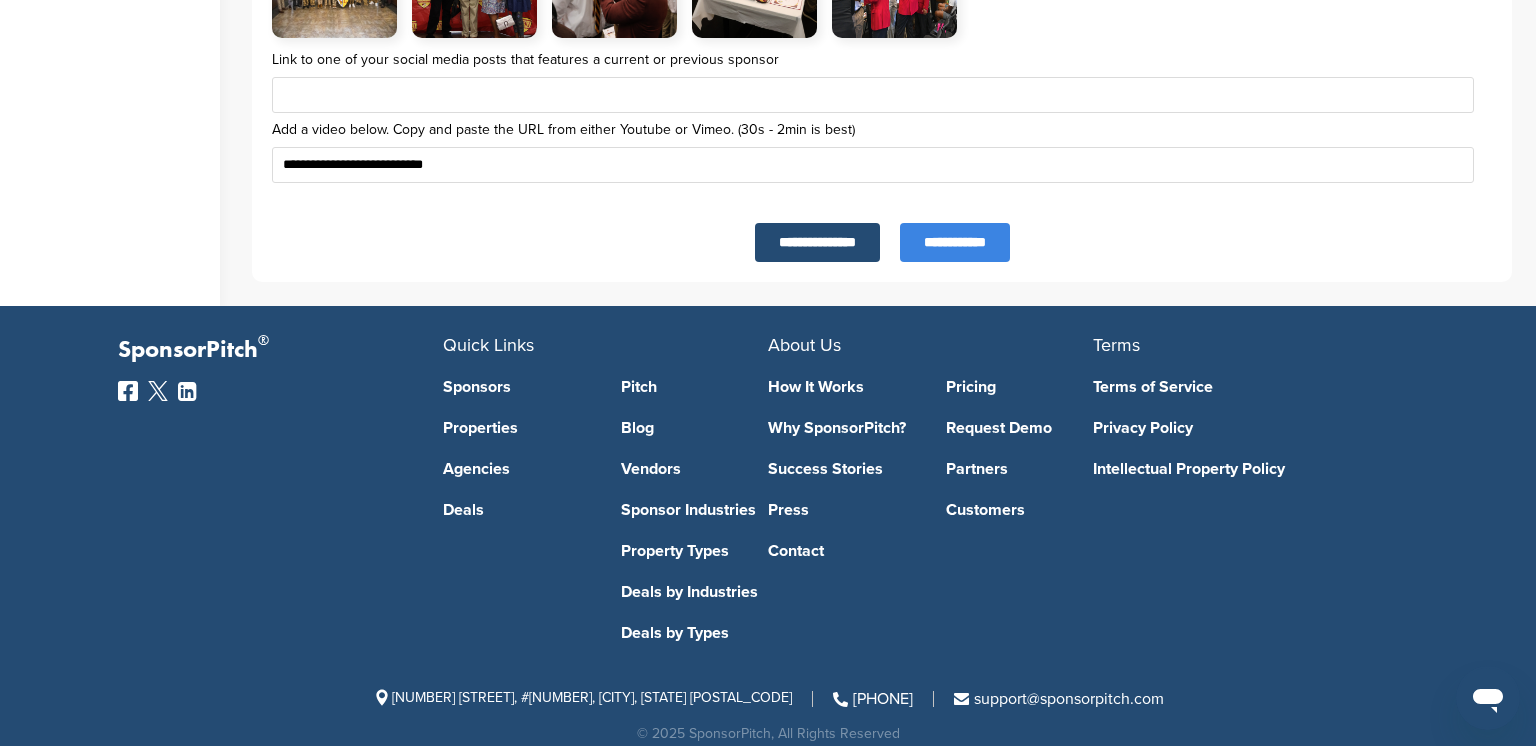 click on "**********" at bounding box center (955, 242) 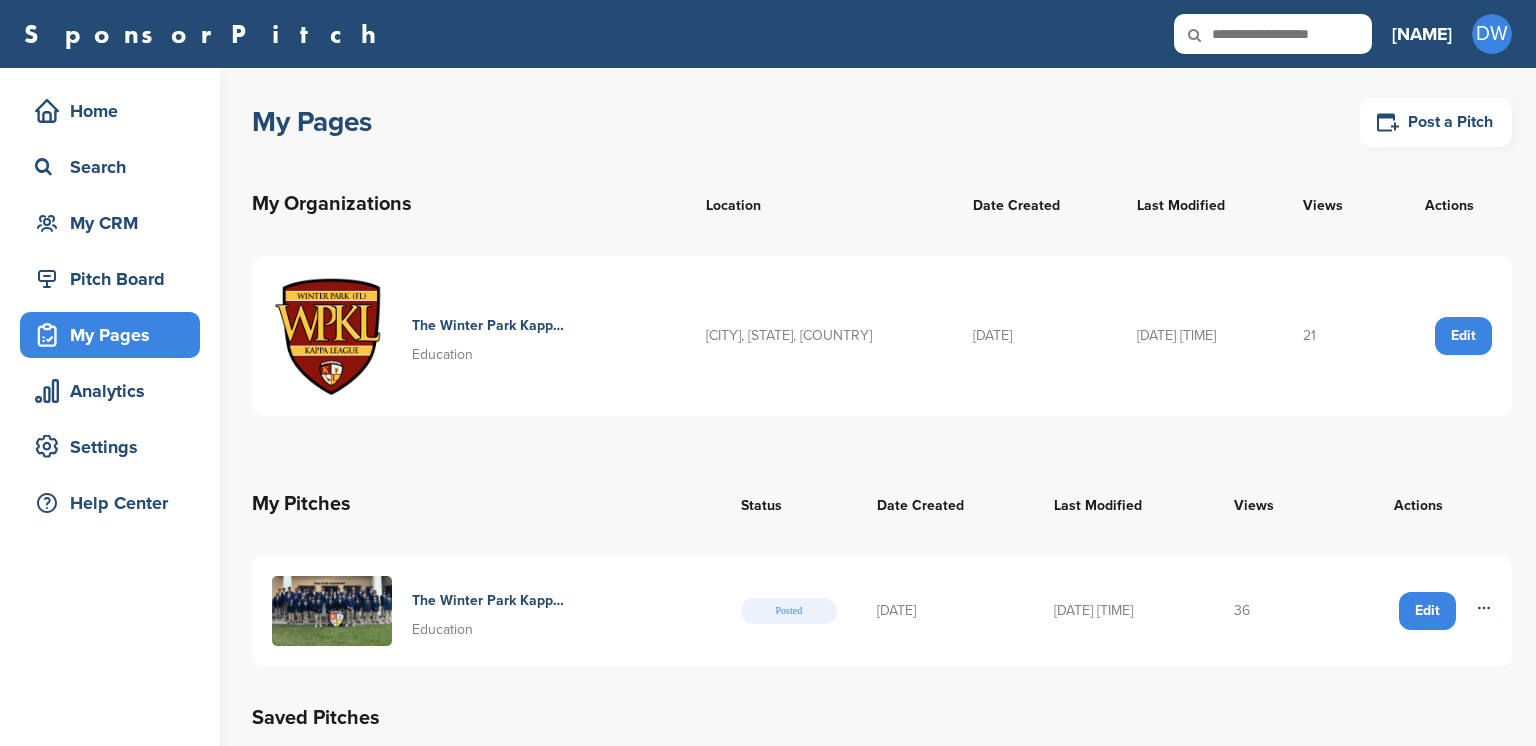 scroll, scrollTop: 0, scrollLeft: 0, axis: both 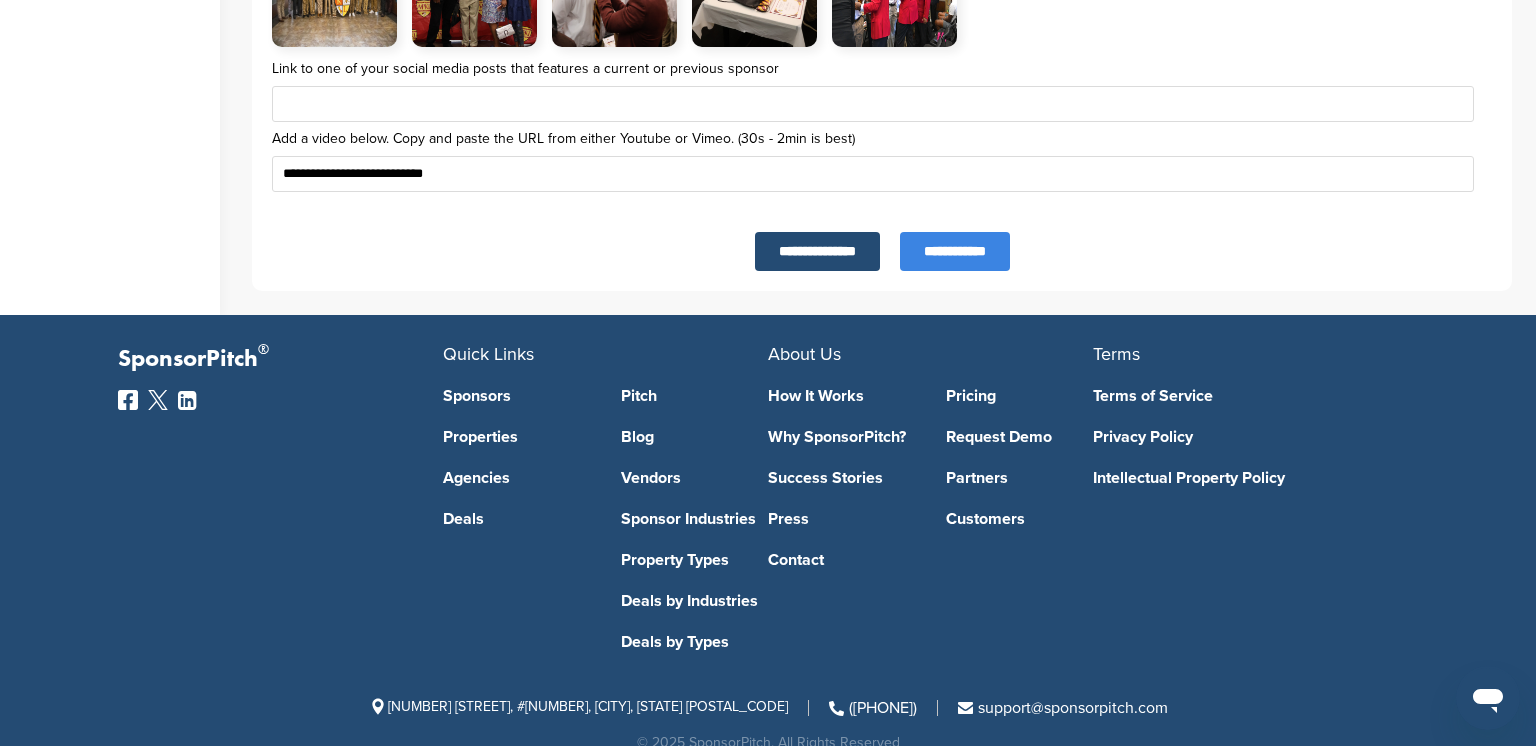 drag, startPoint x: 1526, startPoint y: 702, endPoint x: 1515, endPoint y: 543, distance: 159.38005 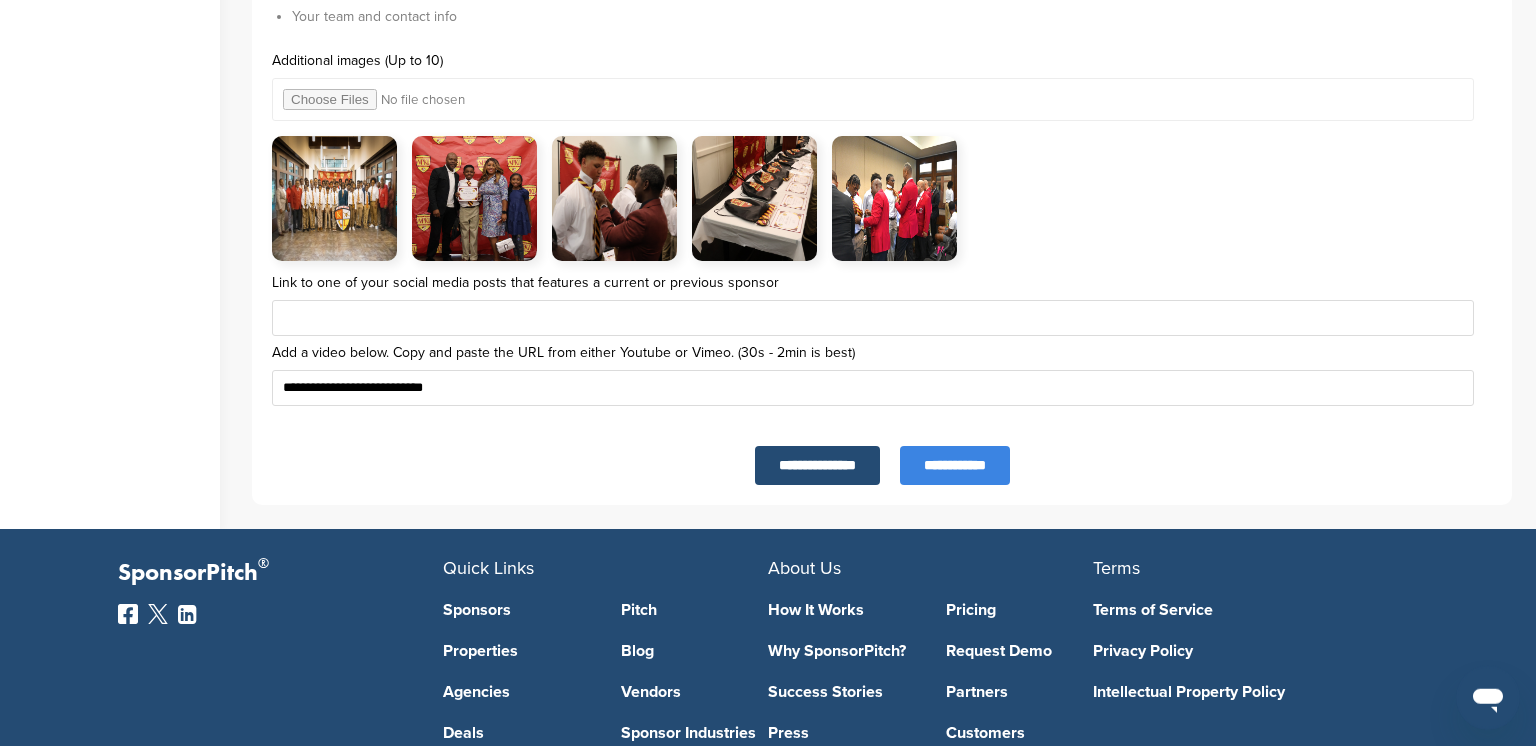 scroll, scrollTop: 7047, scrollLeft: 0, axis: vertical 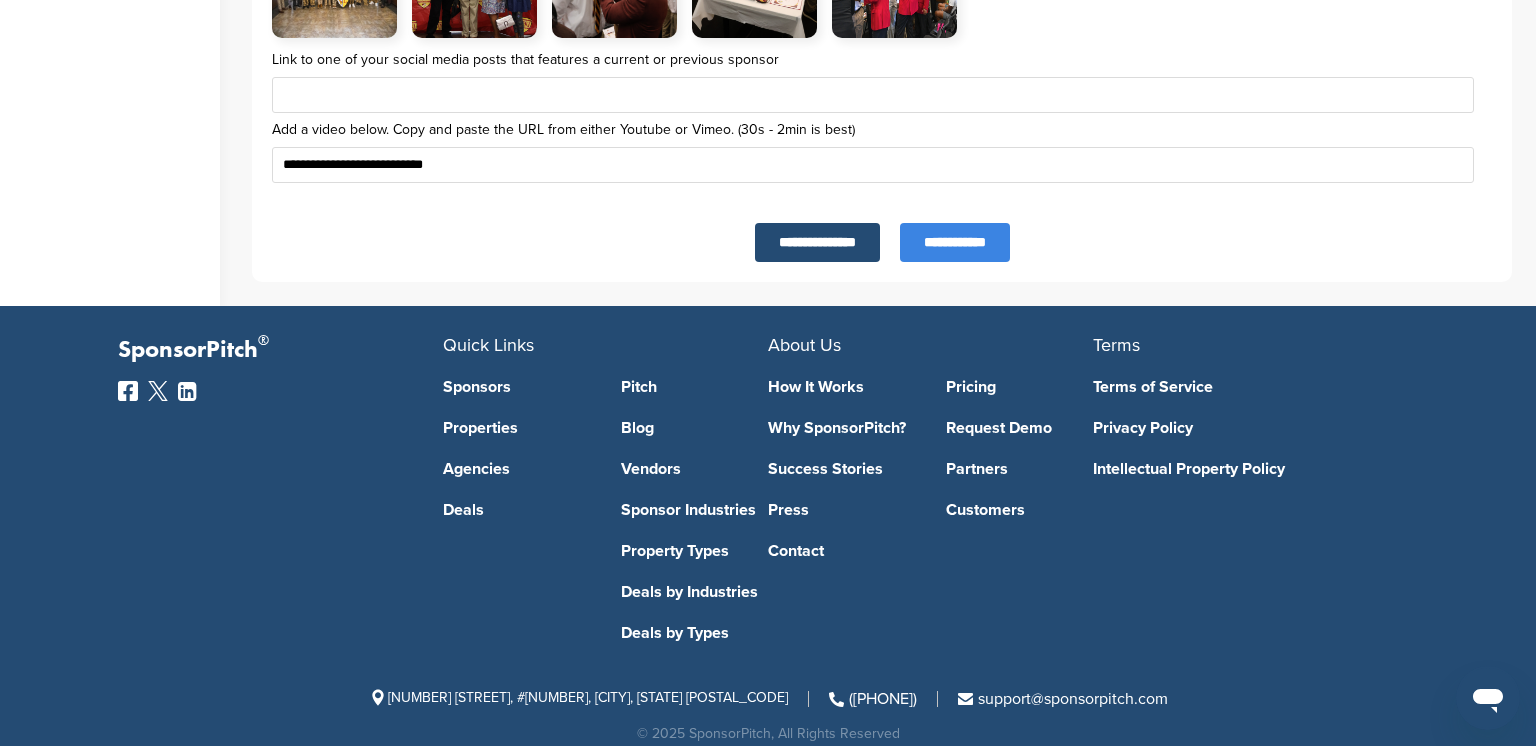 click on "**********" at bounding box center [955, 242] 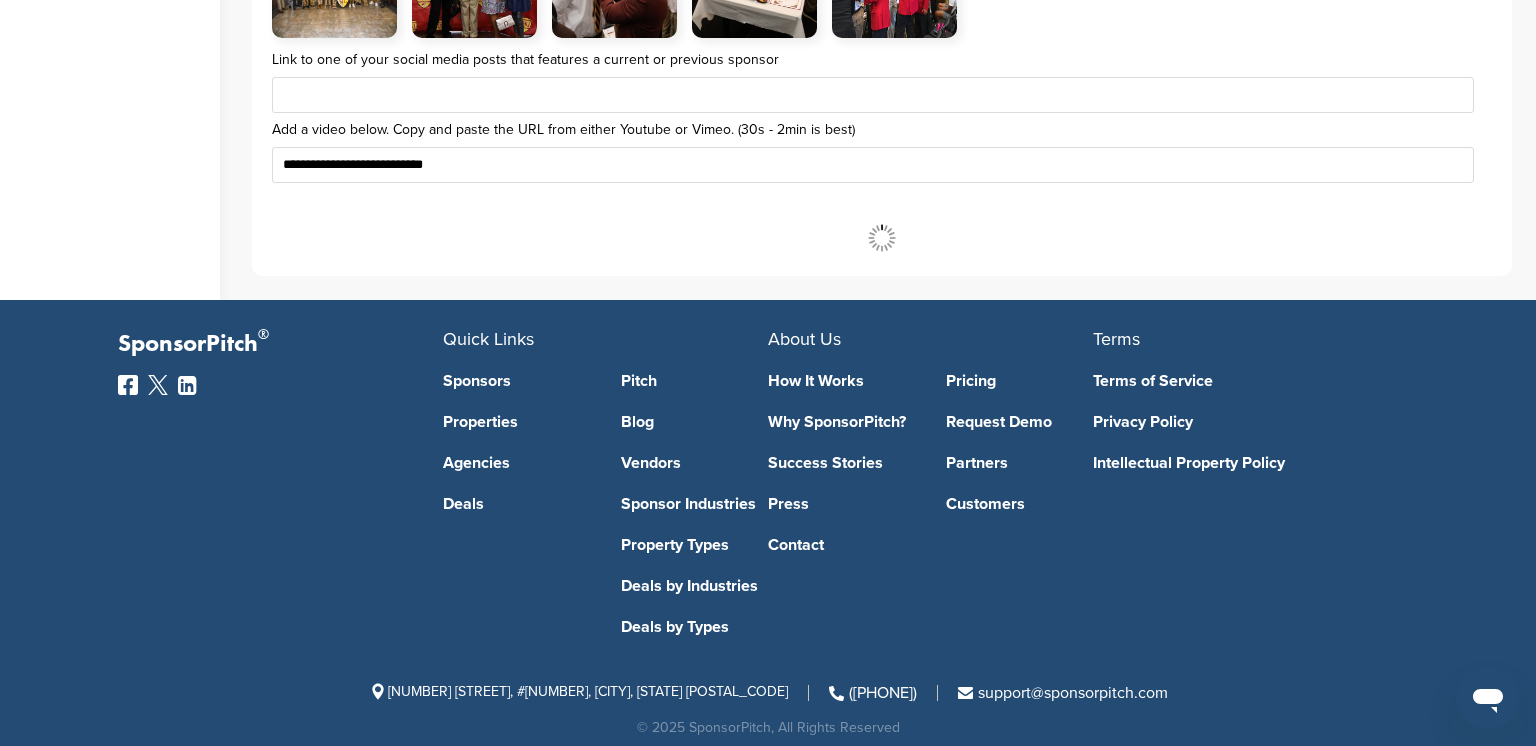 scroll, scrollTop: 7038, scrollLeft: 0, axis: vertical 